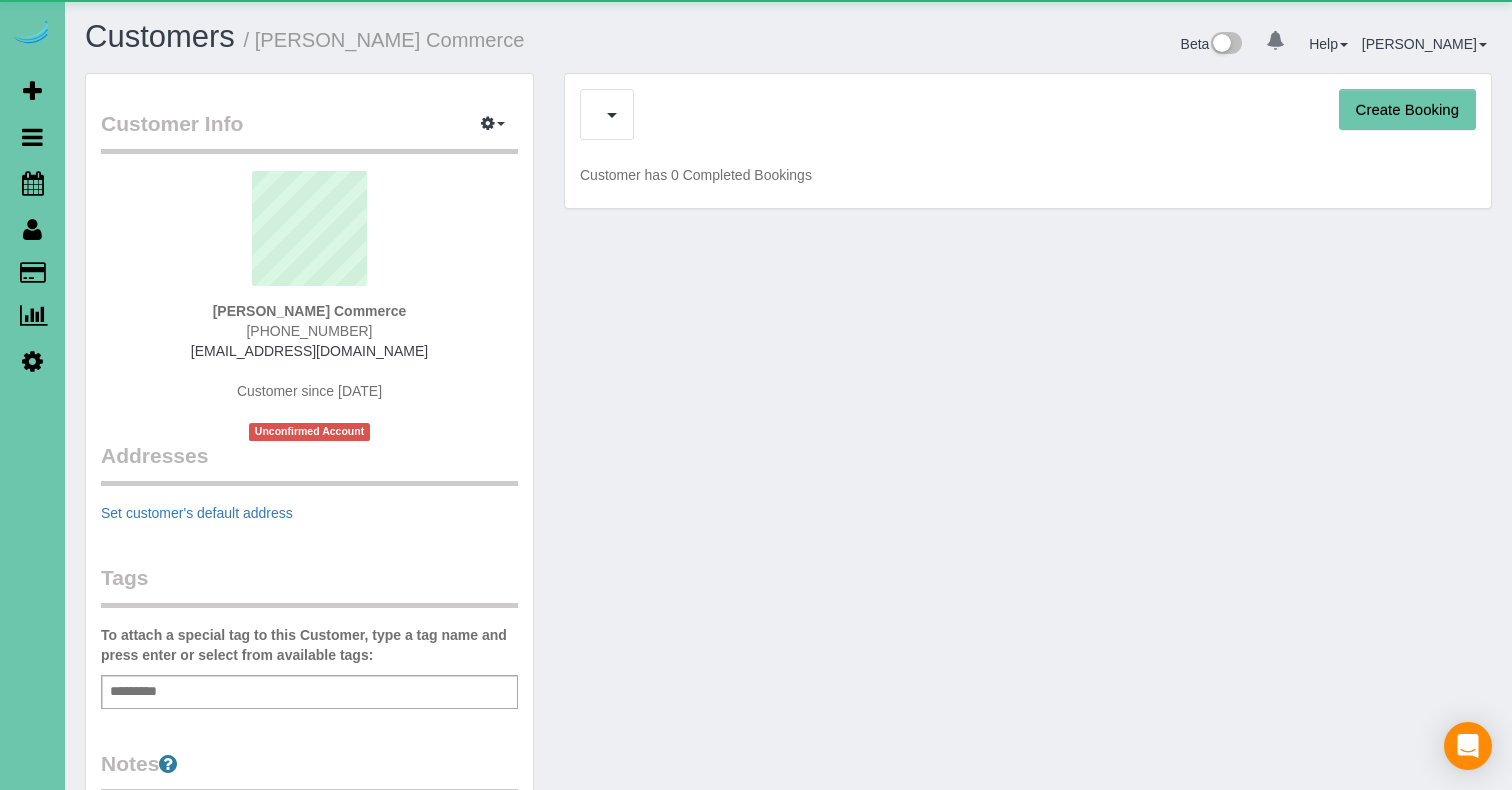 scroll, scrollTop: 0, scrollLeft: 0, axis: both 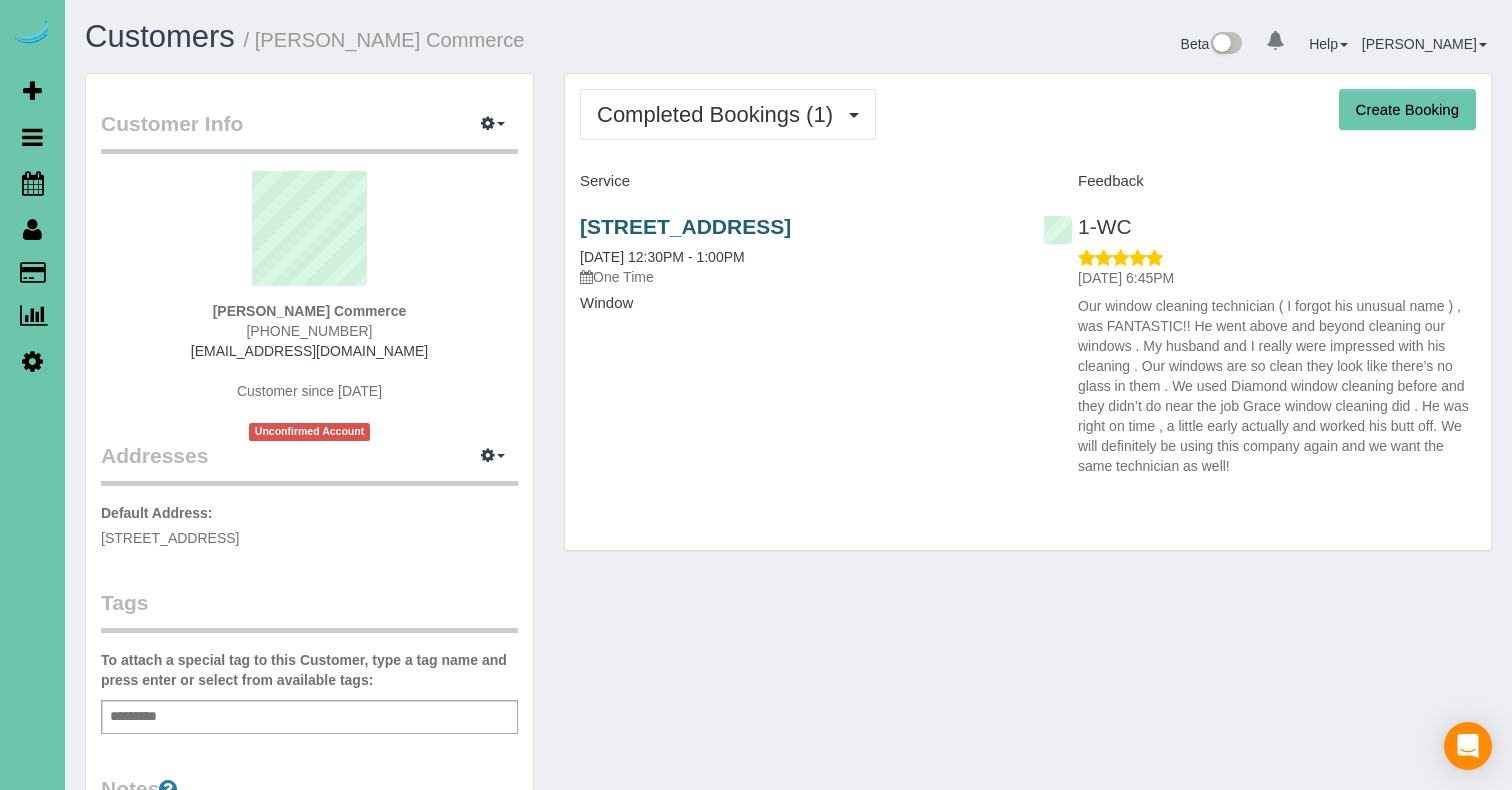 click on "[STREET_ADDRESS]" at bounding box center [685, 226] 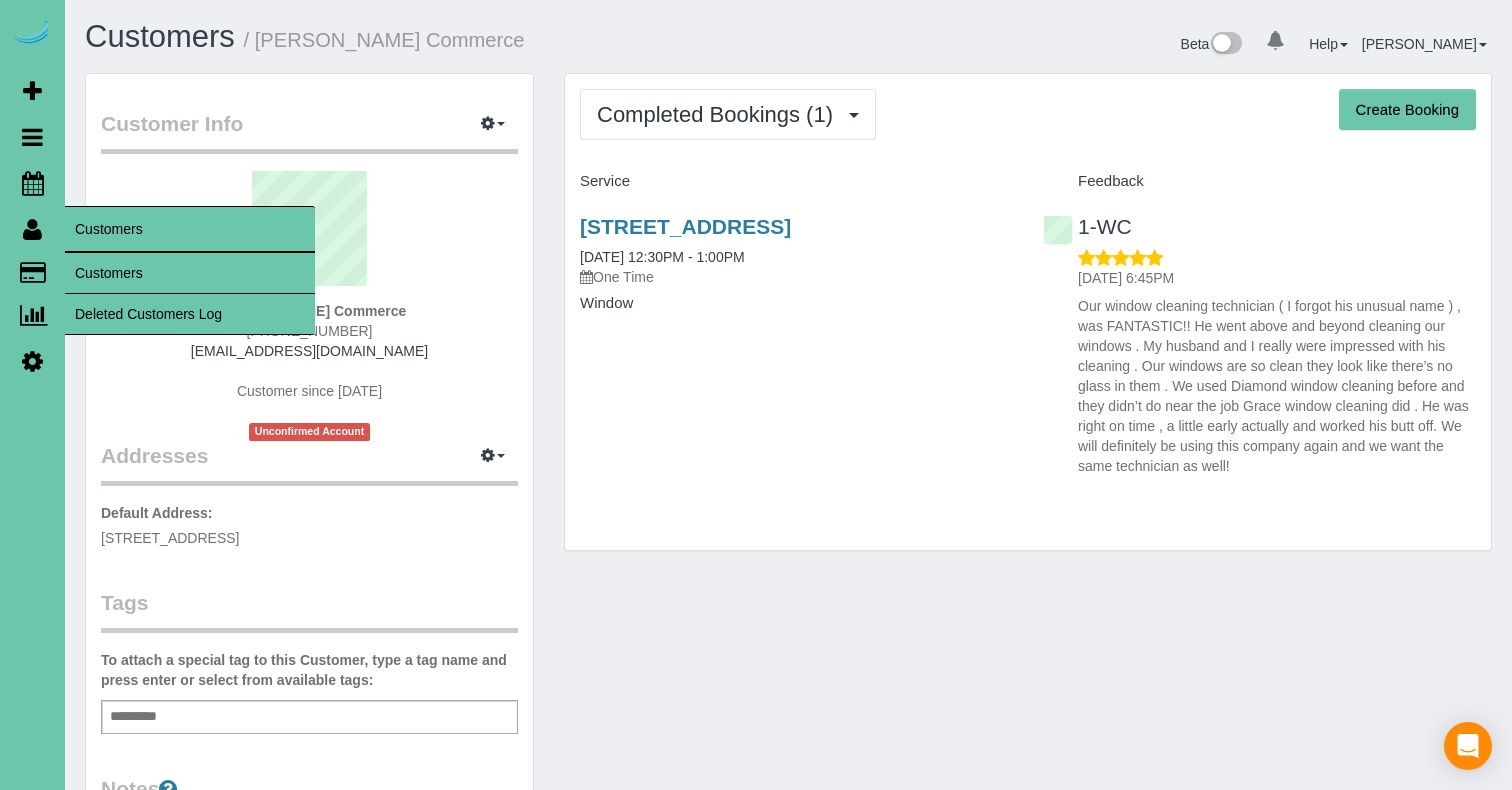 click on "Customers" at bounding box center (190, 273) 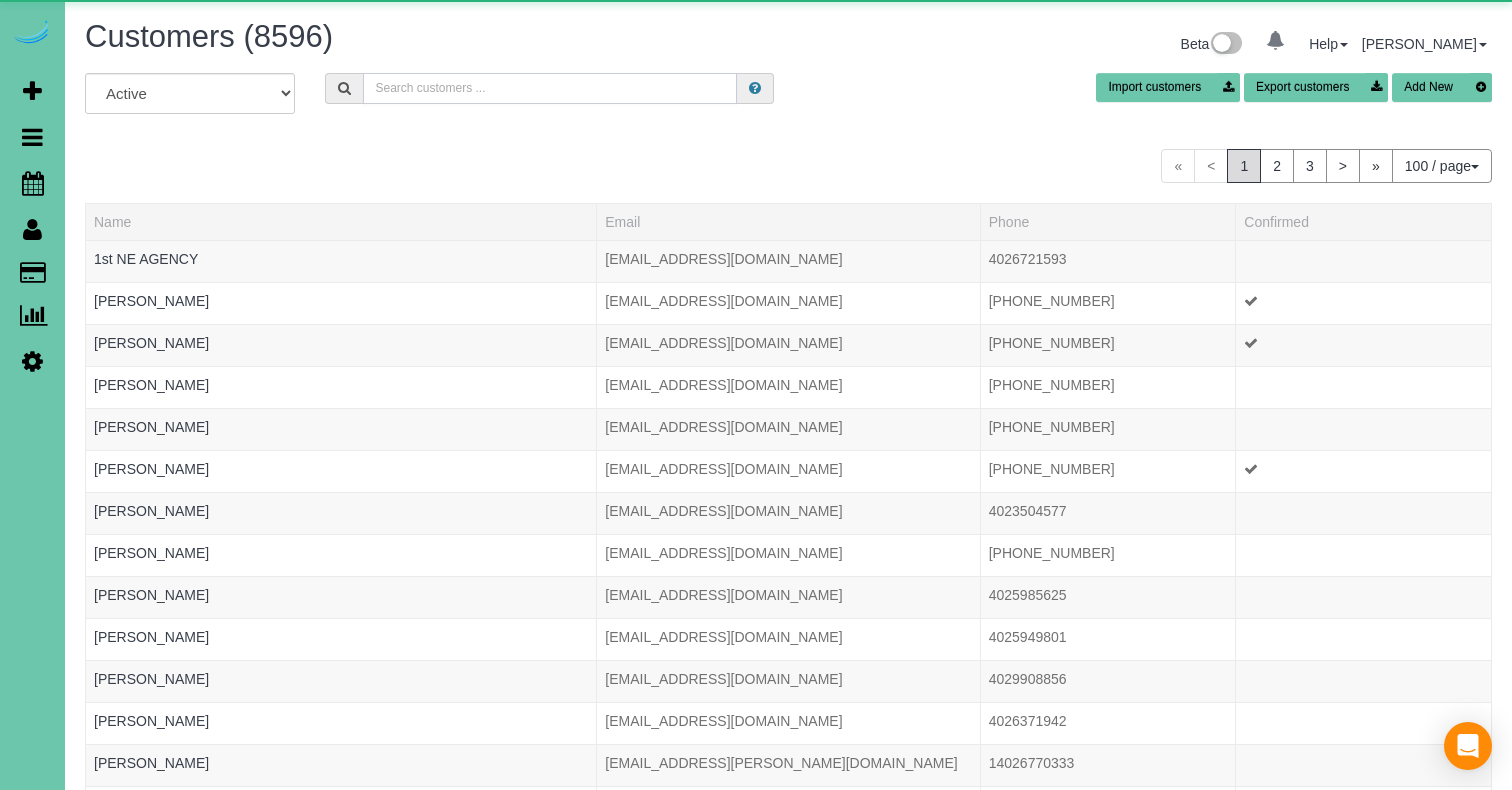 click at bounding box center [550, 88] 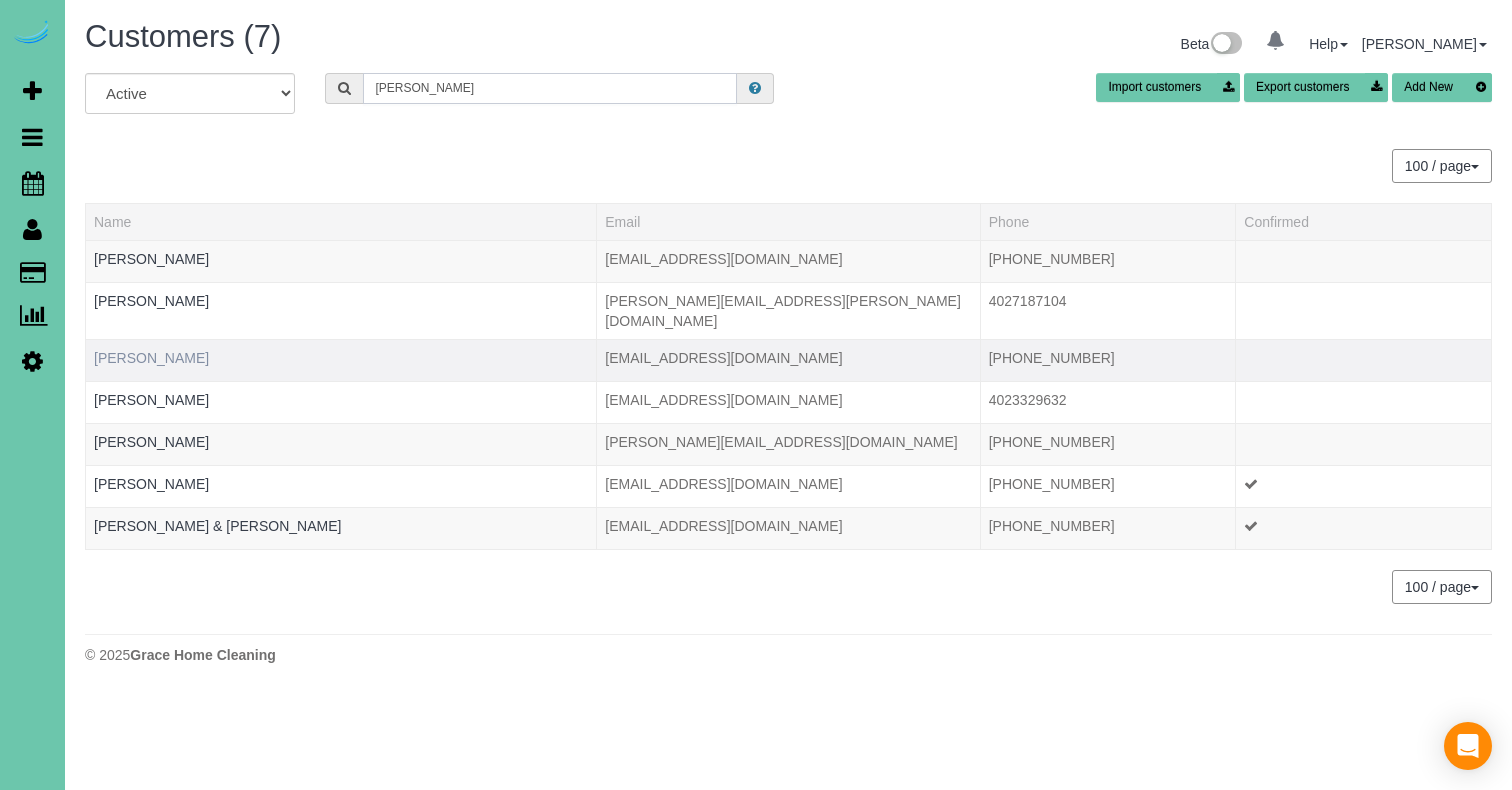 type on "[PERSON_NAME]" 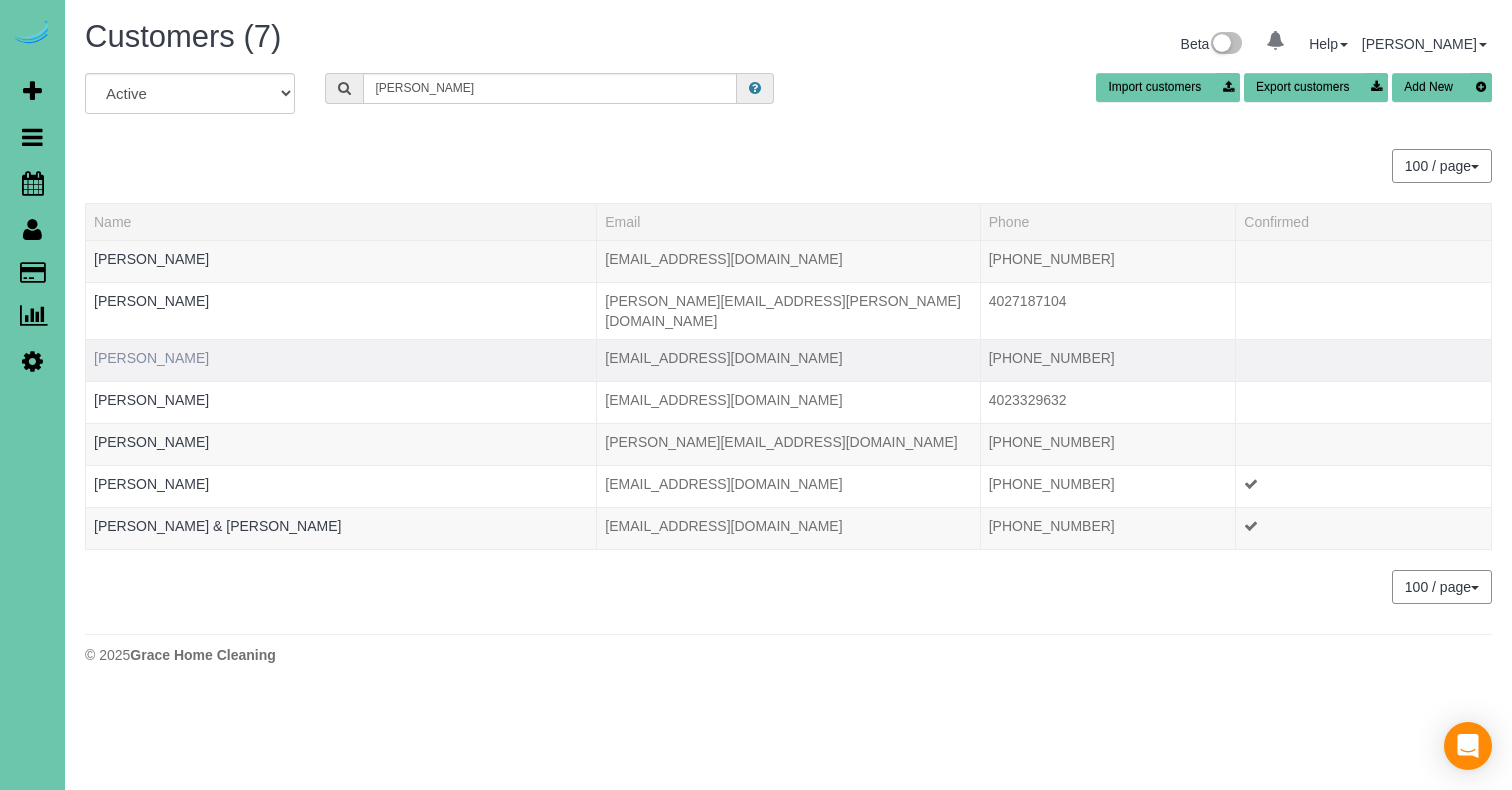 click on "[PERSON_NAME]" at bounding box center (151, 358) 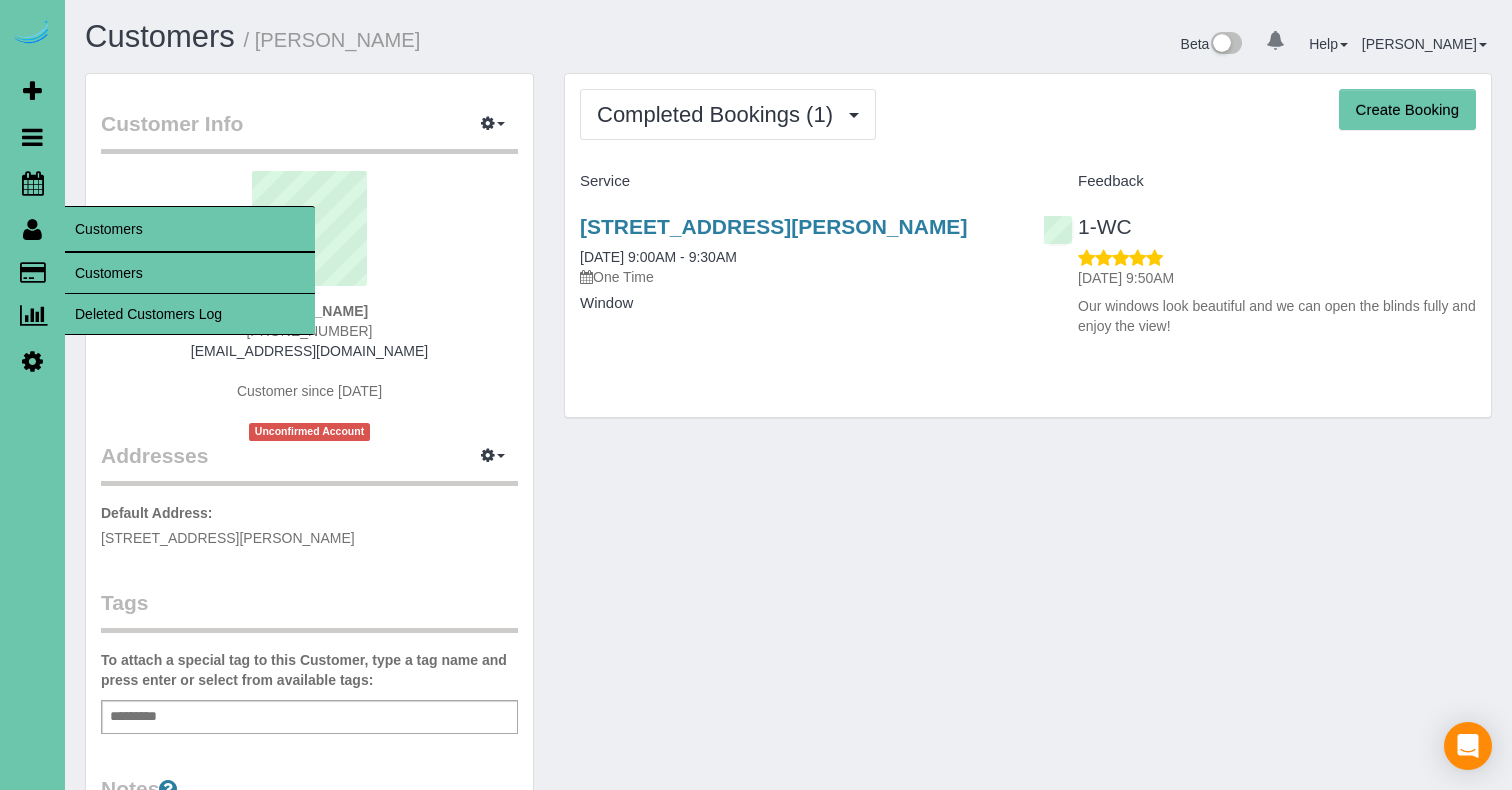 click on "Customers" at bounding box center (190, 273) 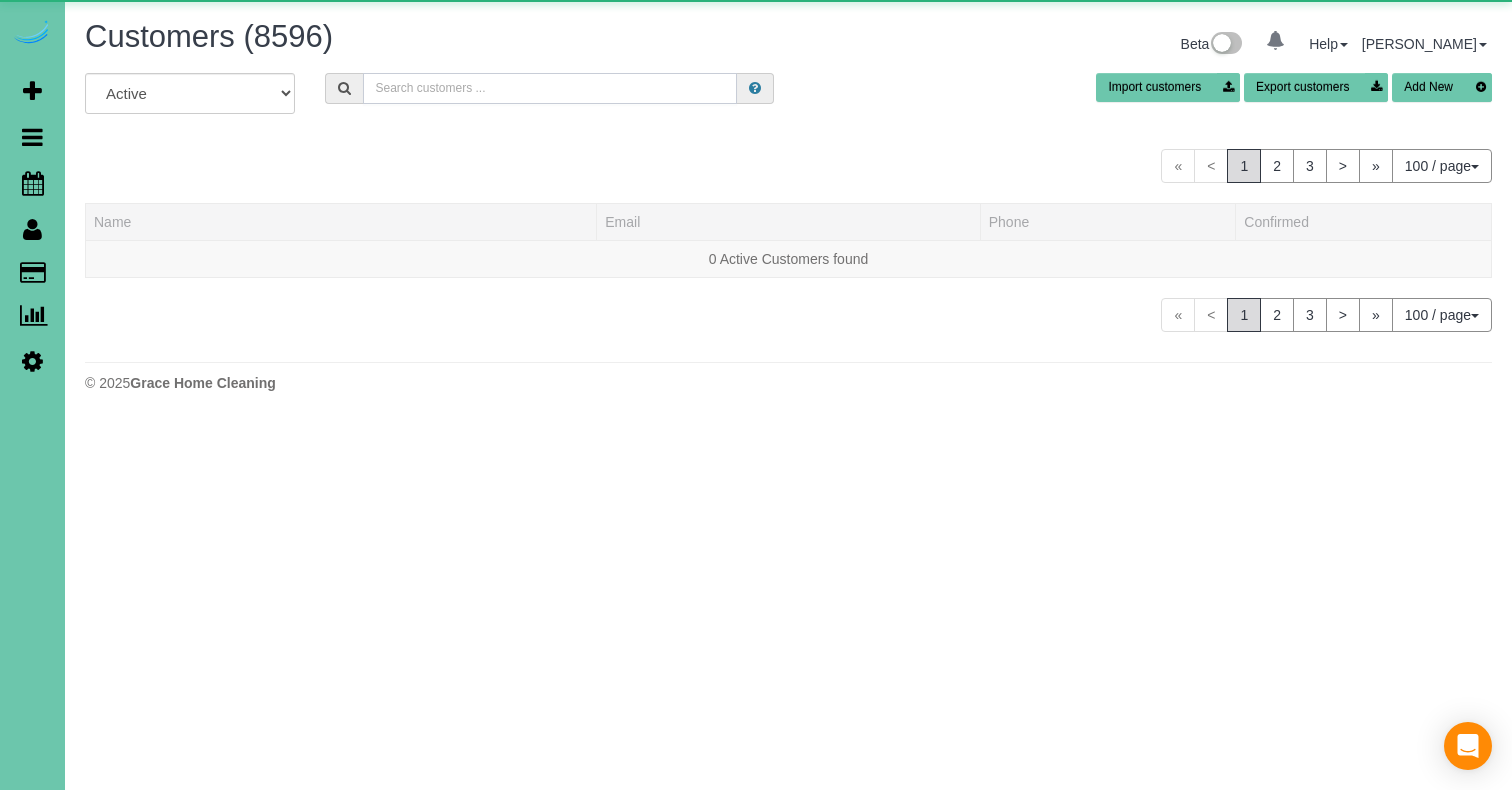 click at bounding box center (550, 88) 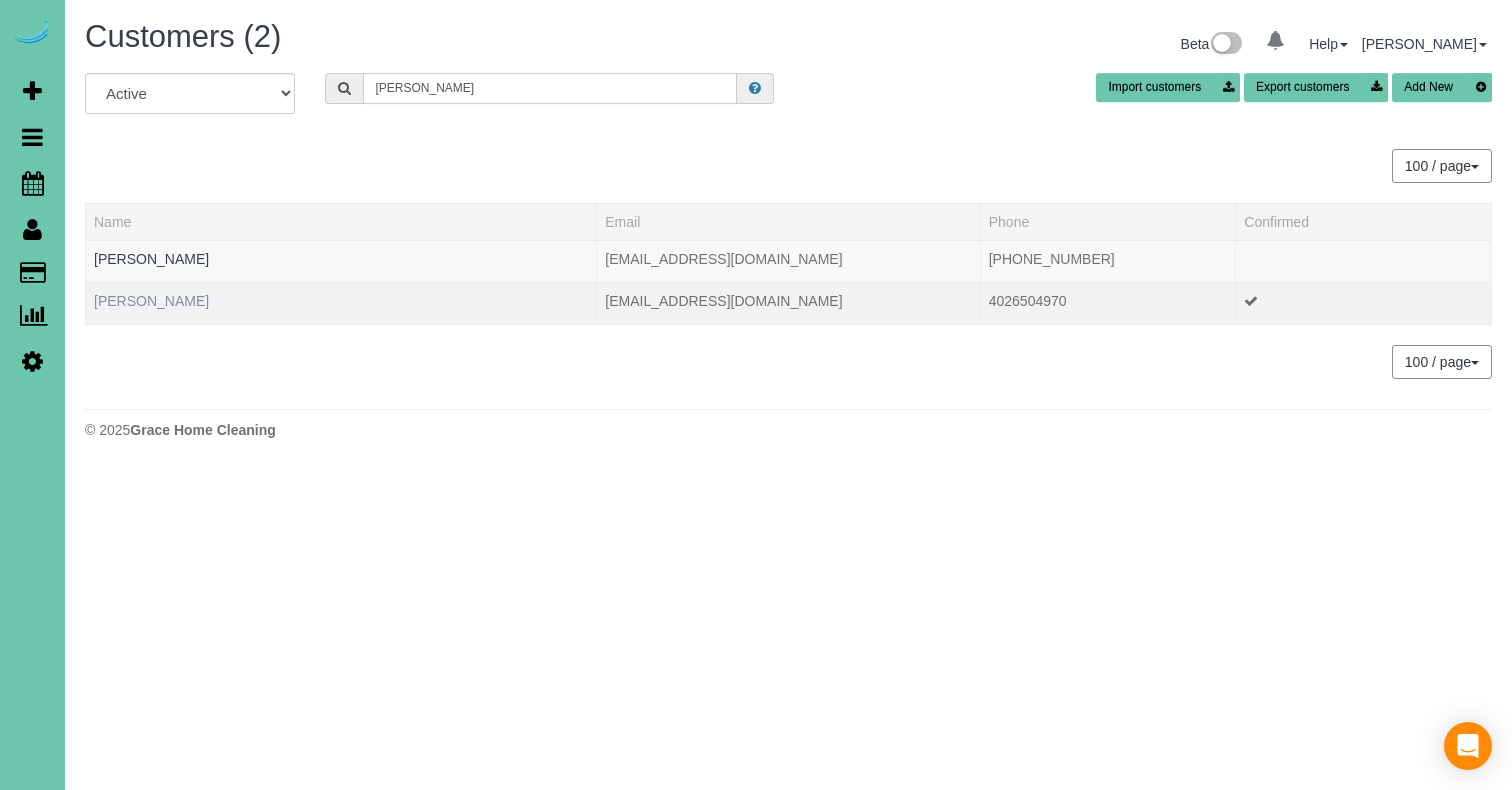 type on "[PERSON_NAME]" 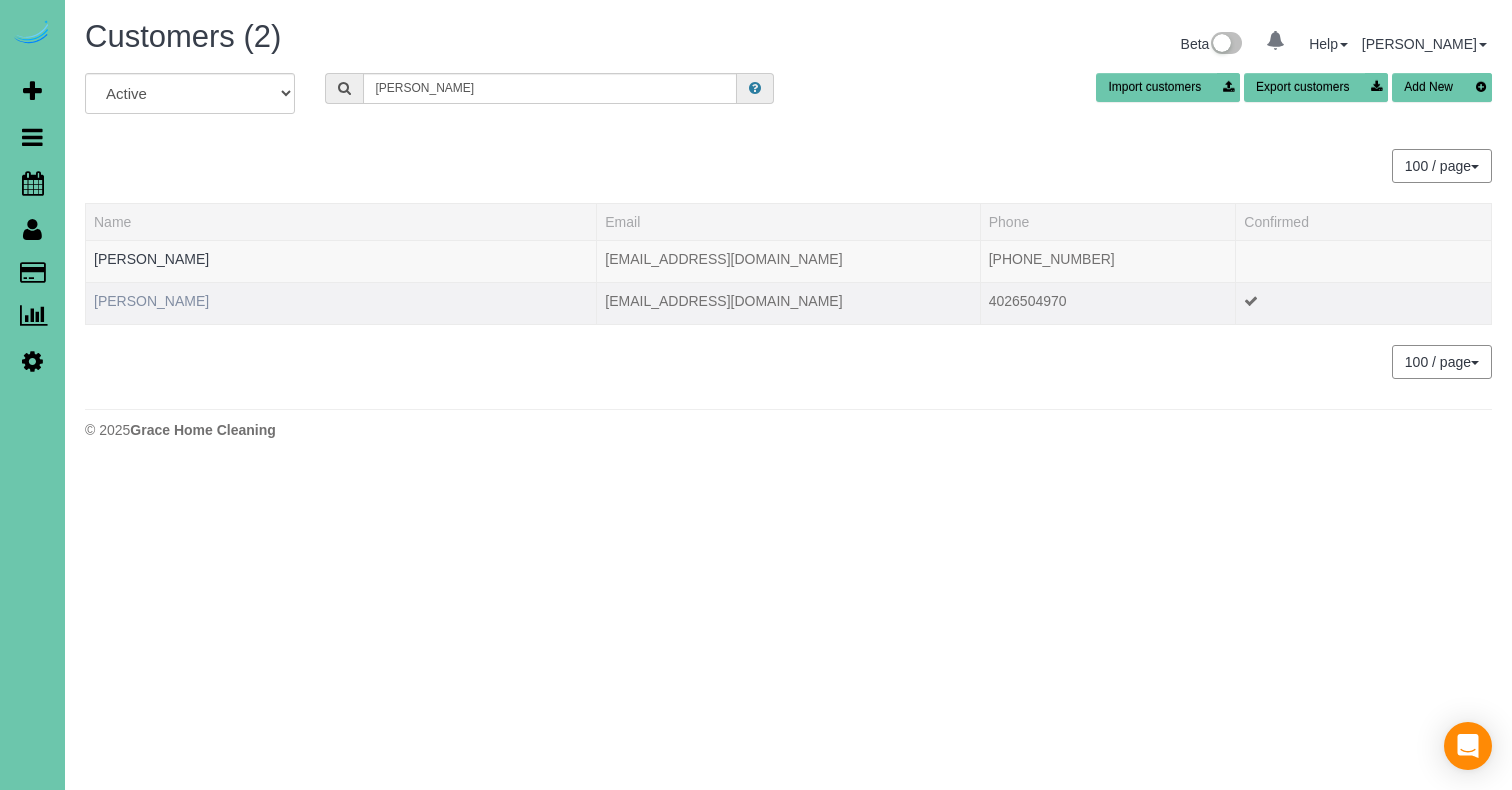 click on "[PERSON_NAME]" at bounding box center (151, 301) 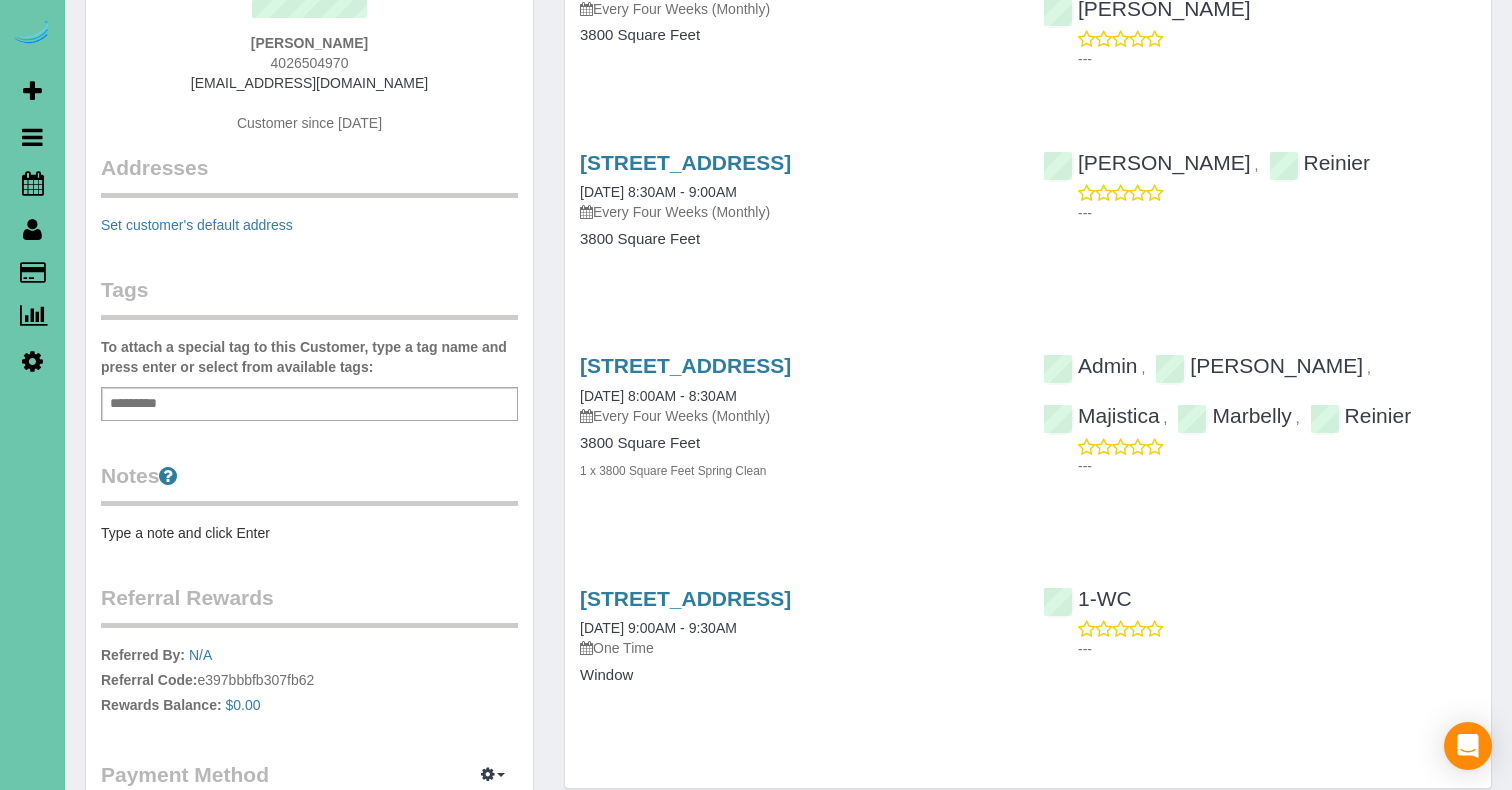 scroll, scrollTop: 288, scrollLeft: 0, axis: vertical 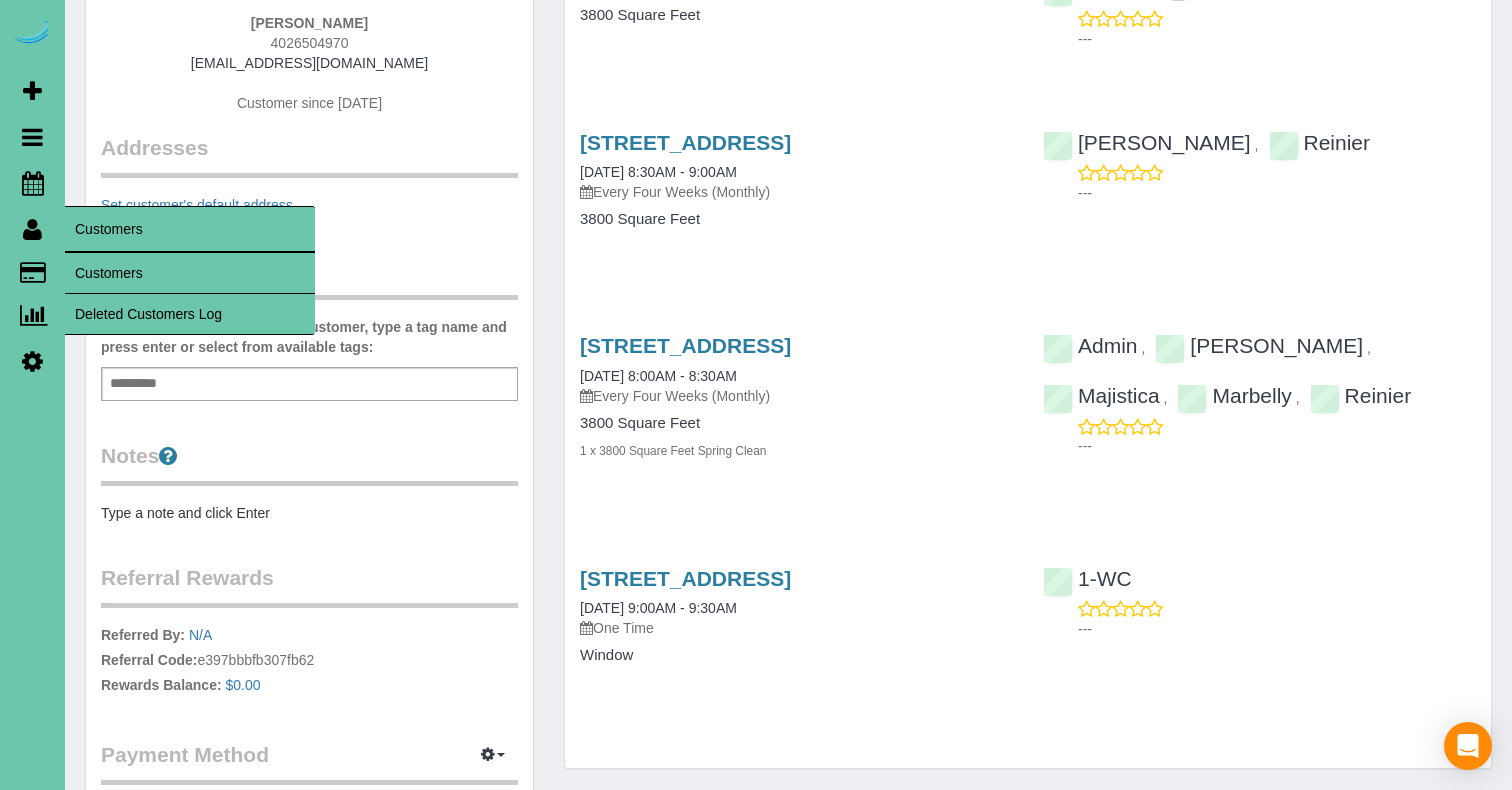 click on "Customers" at bounding box center (190, 273) 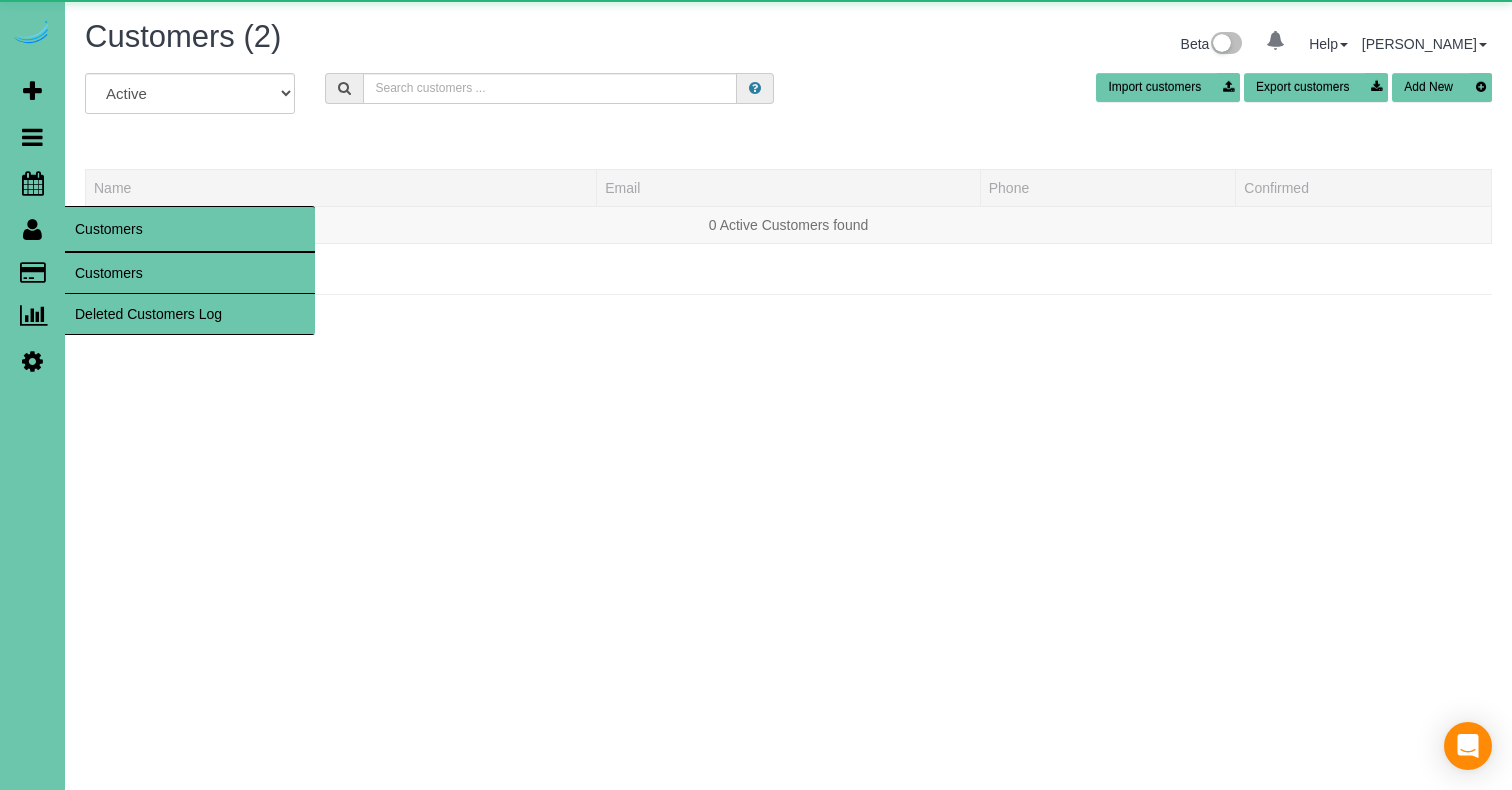 scroll, scrollTop: 0, scrollLeft: 0, axis: both 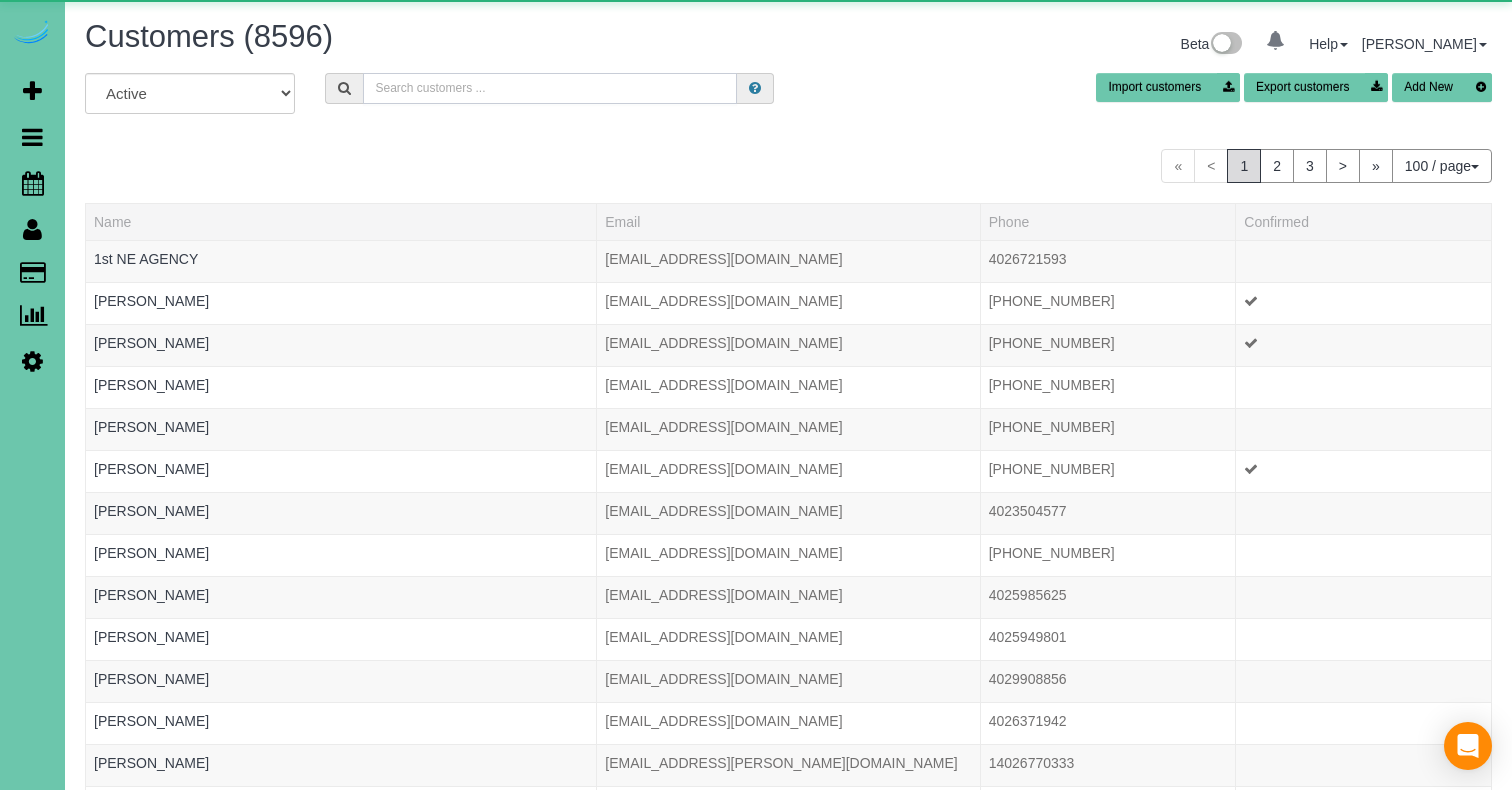 click at bounding box center [550, 88] 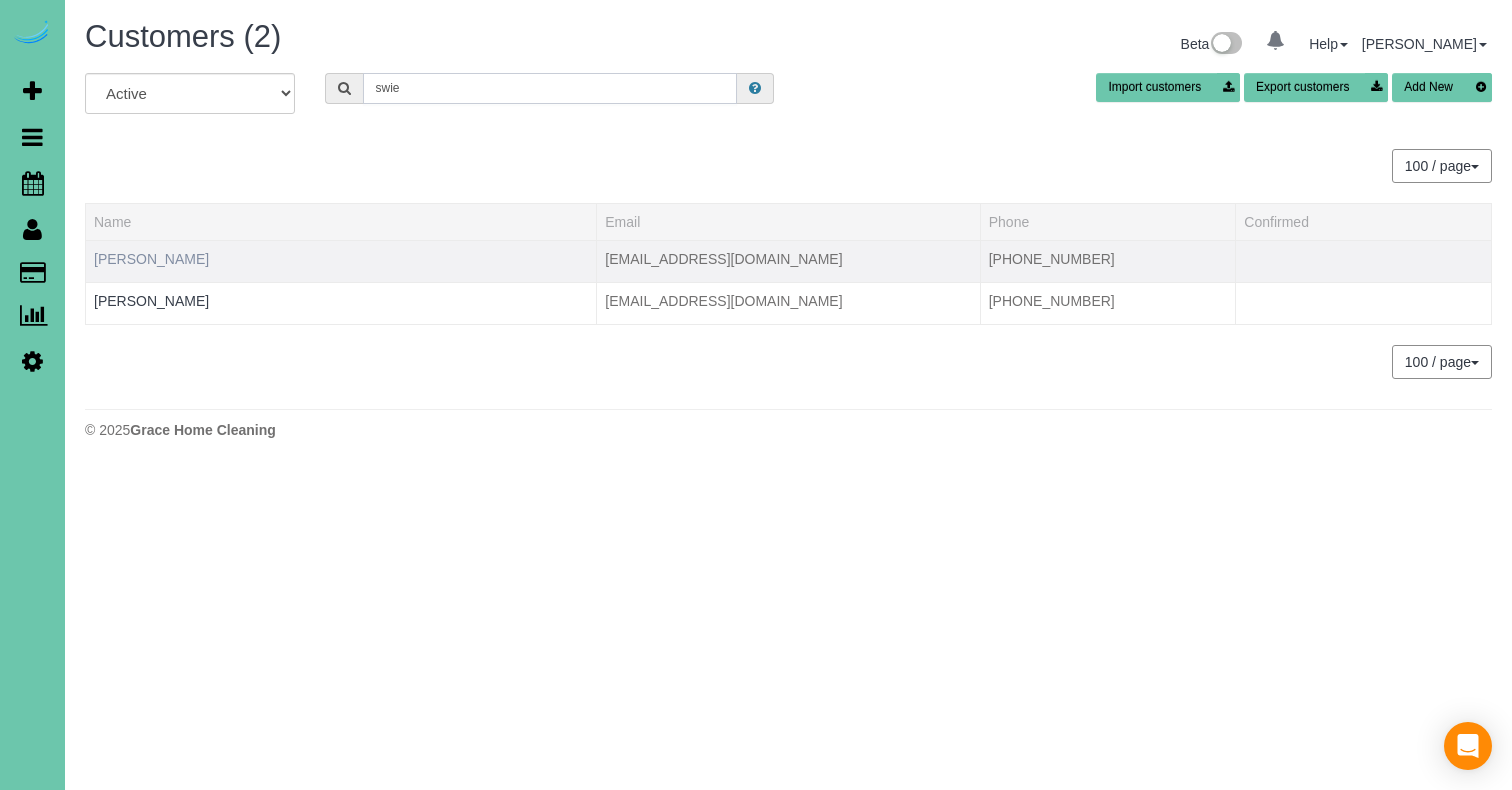 type on "swie" 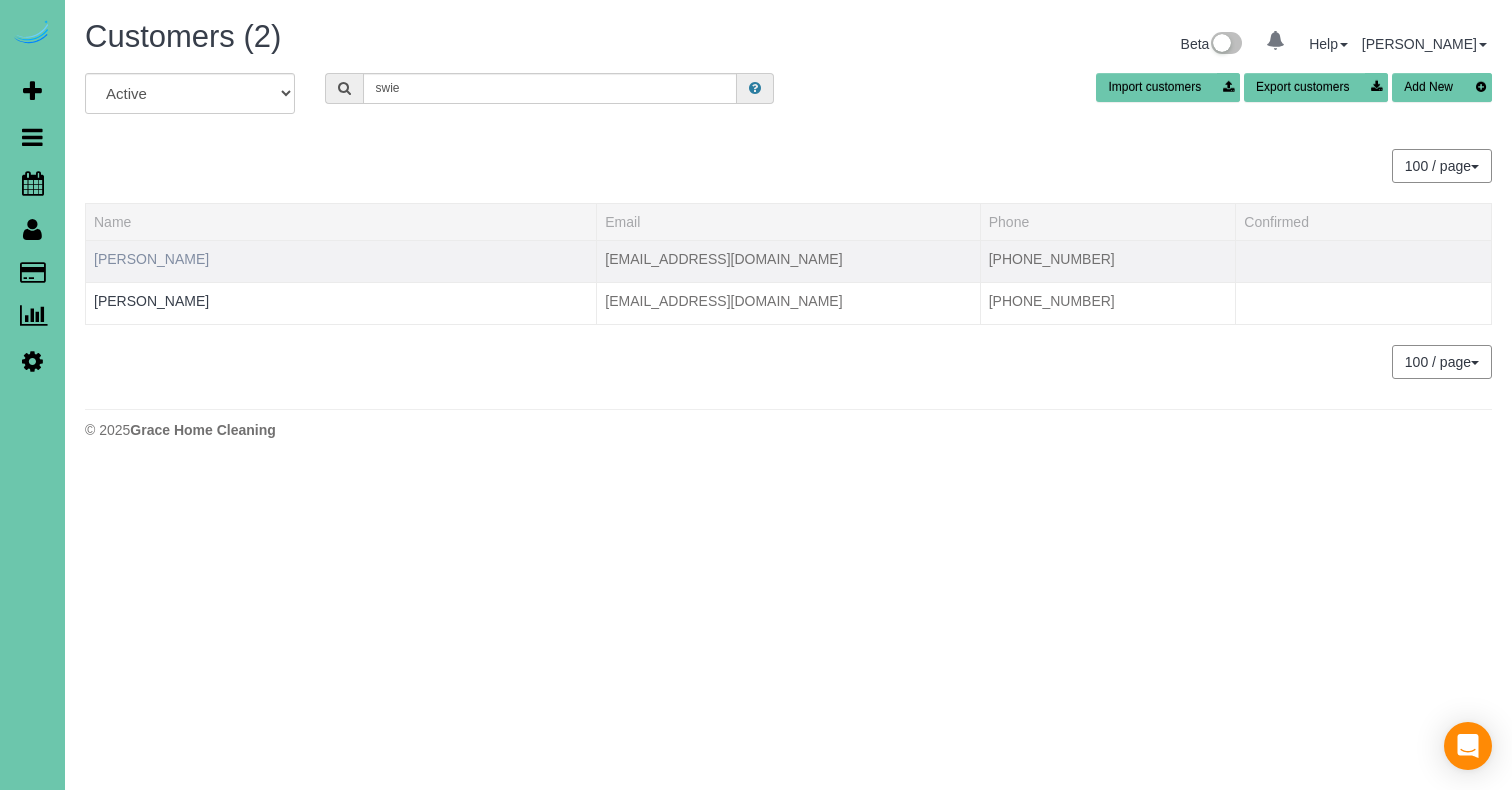 click on "[PERSON_NAME]" at bounding box center [151, 259] 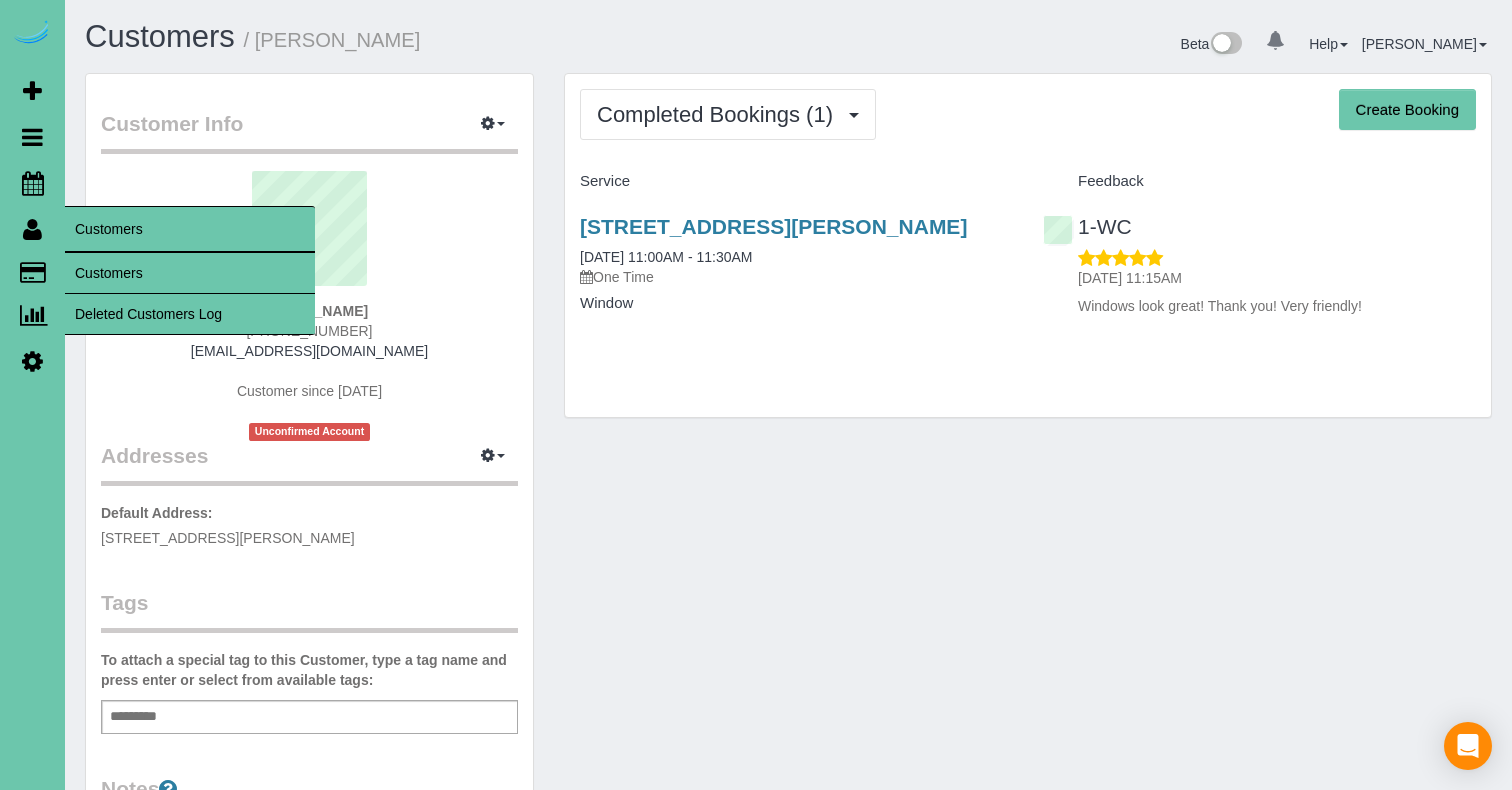 click on "Customers" at bounding box center [190, 273] 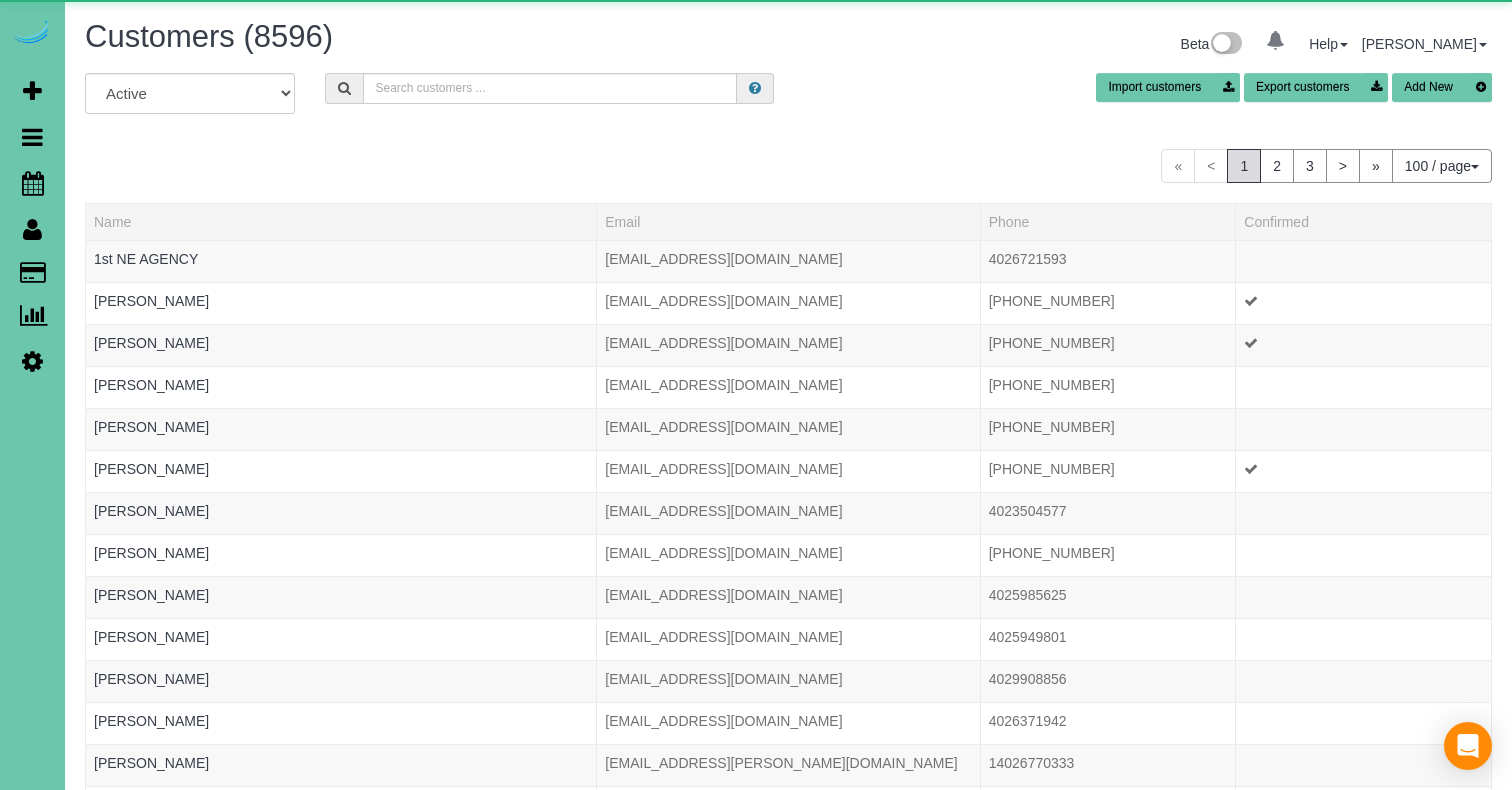 click on "All Active Archived
Import customers
Export customers
Add New" at bounding box center [788, 101] 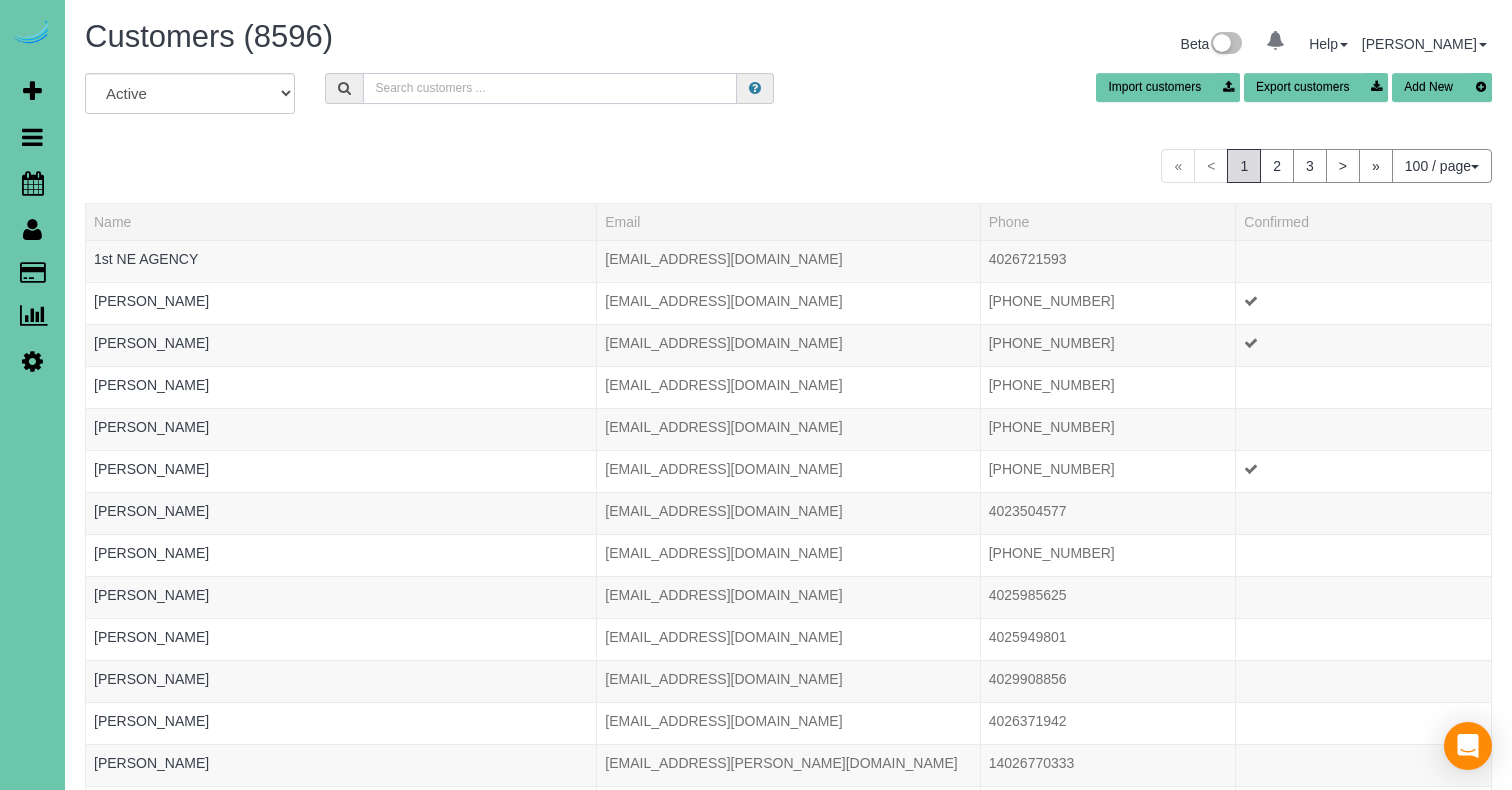 click at bounding box center [550, 88] 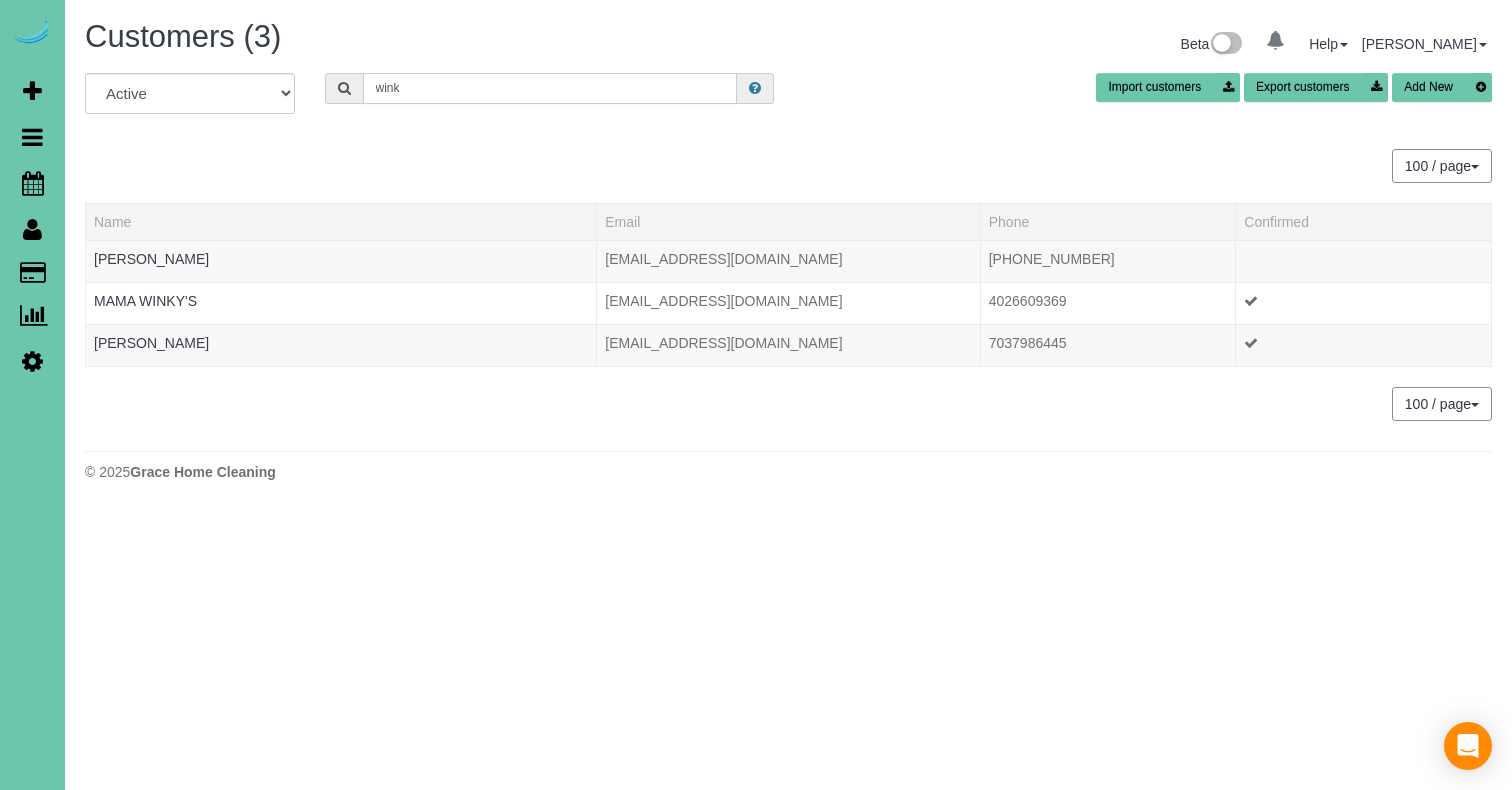 drag, startPoint x: 424, startPoint y: 86, endPoint x: 172, endPoint y: 27, distance: 258.8146 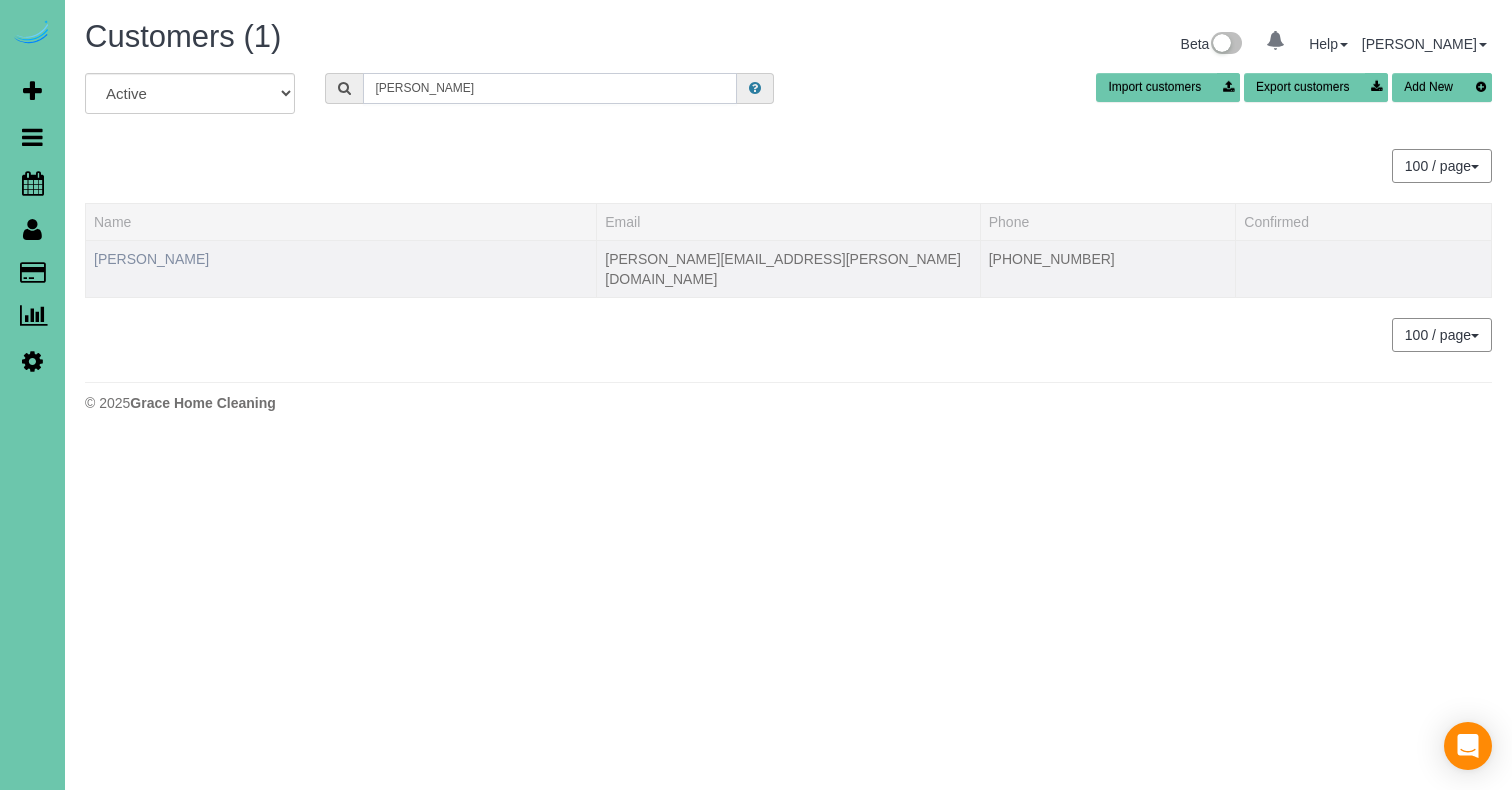 type on "[PERSON_NAME]" 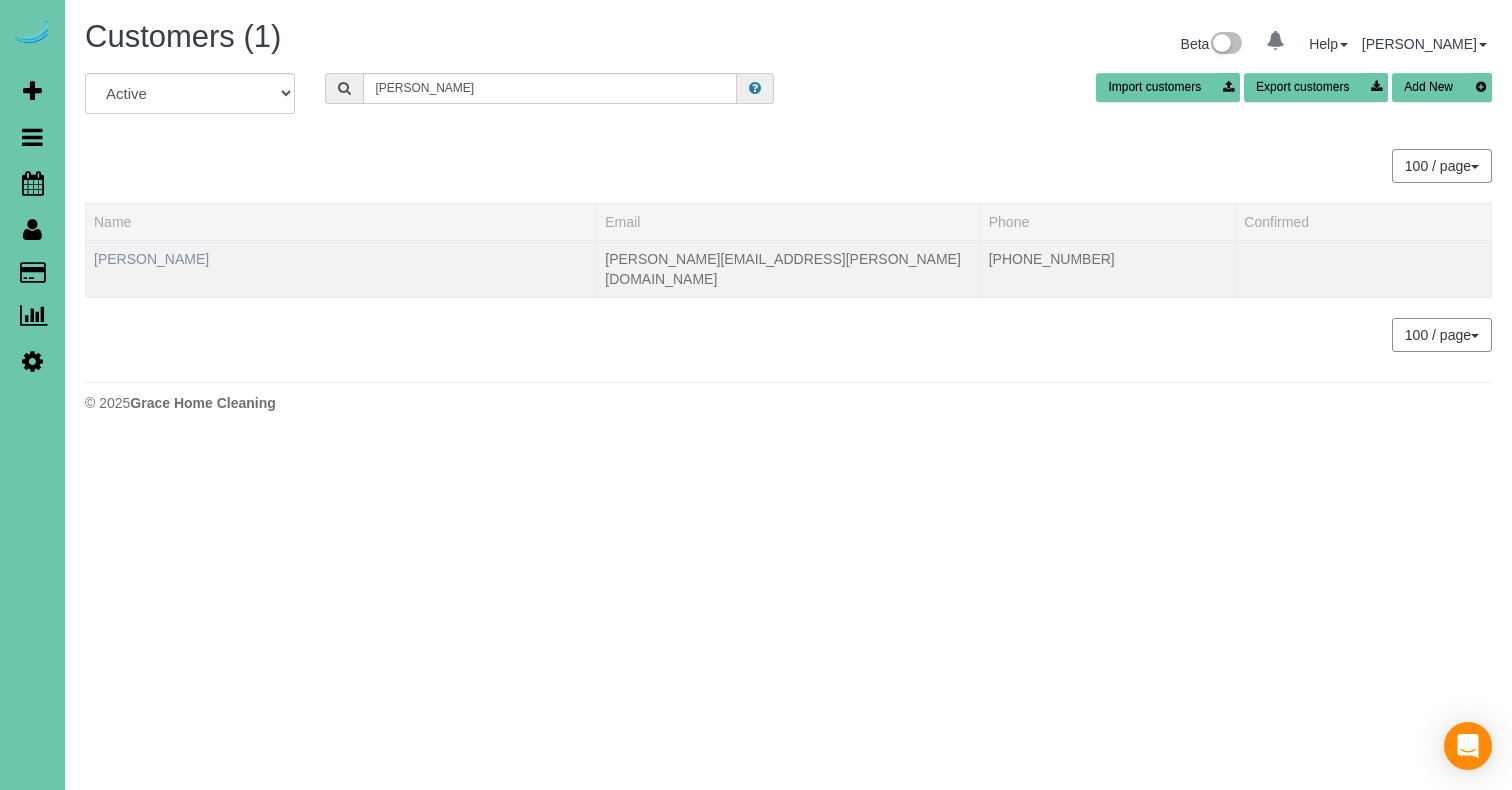 click on "[PERSON_NAME]" at bounding box center (151, 259) 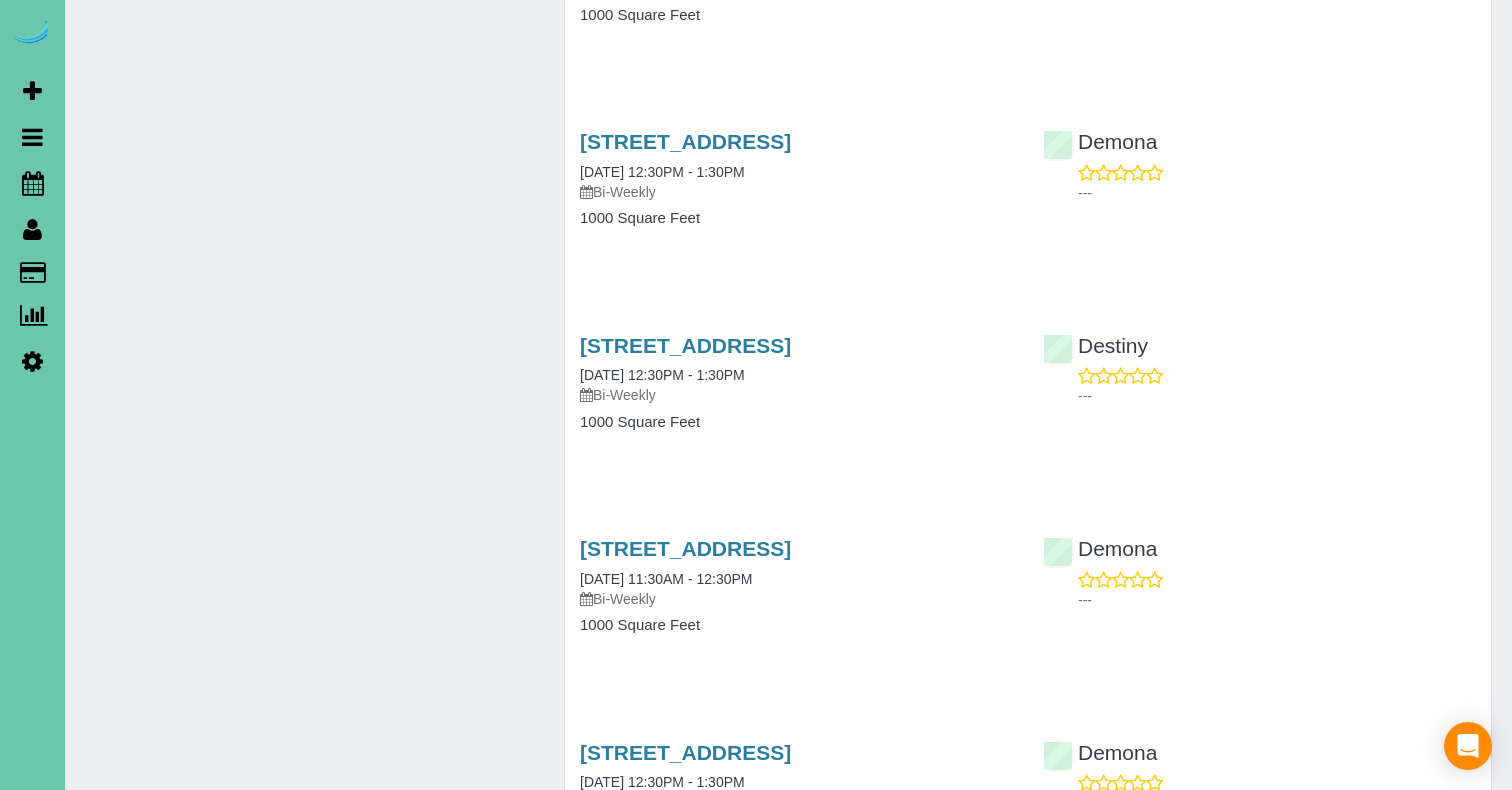 scroll, scrollTop: 1712, scrollLeft: 0, axis: vertical 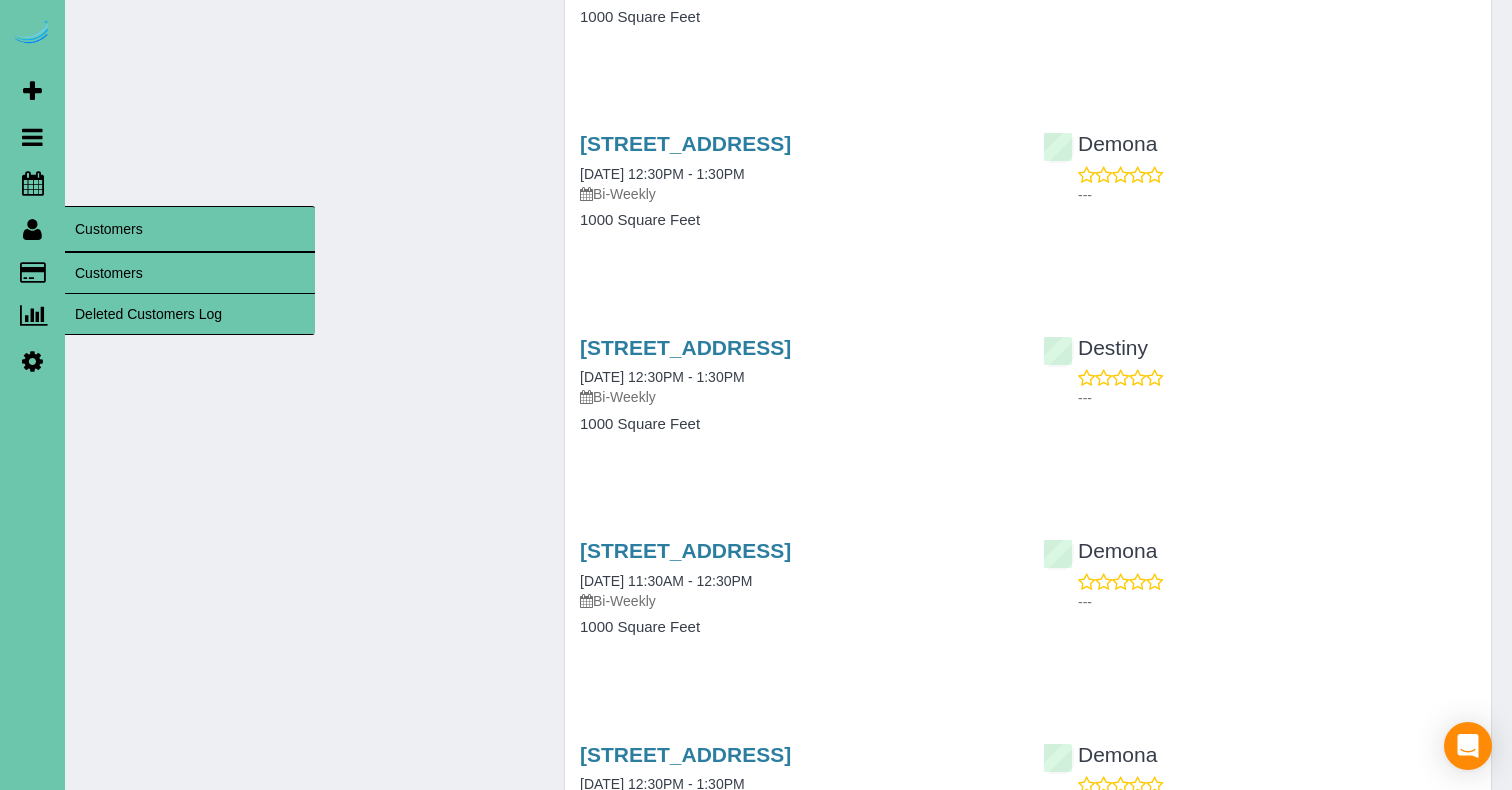 click on "Customers" at bounding box center [190, 273] 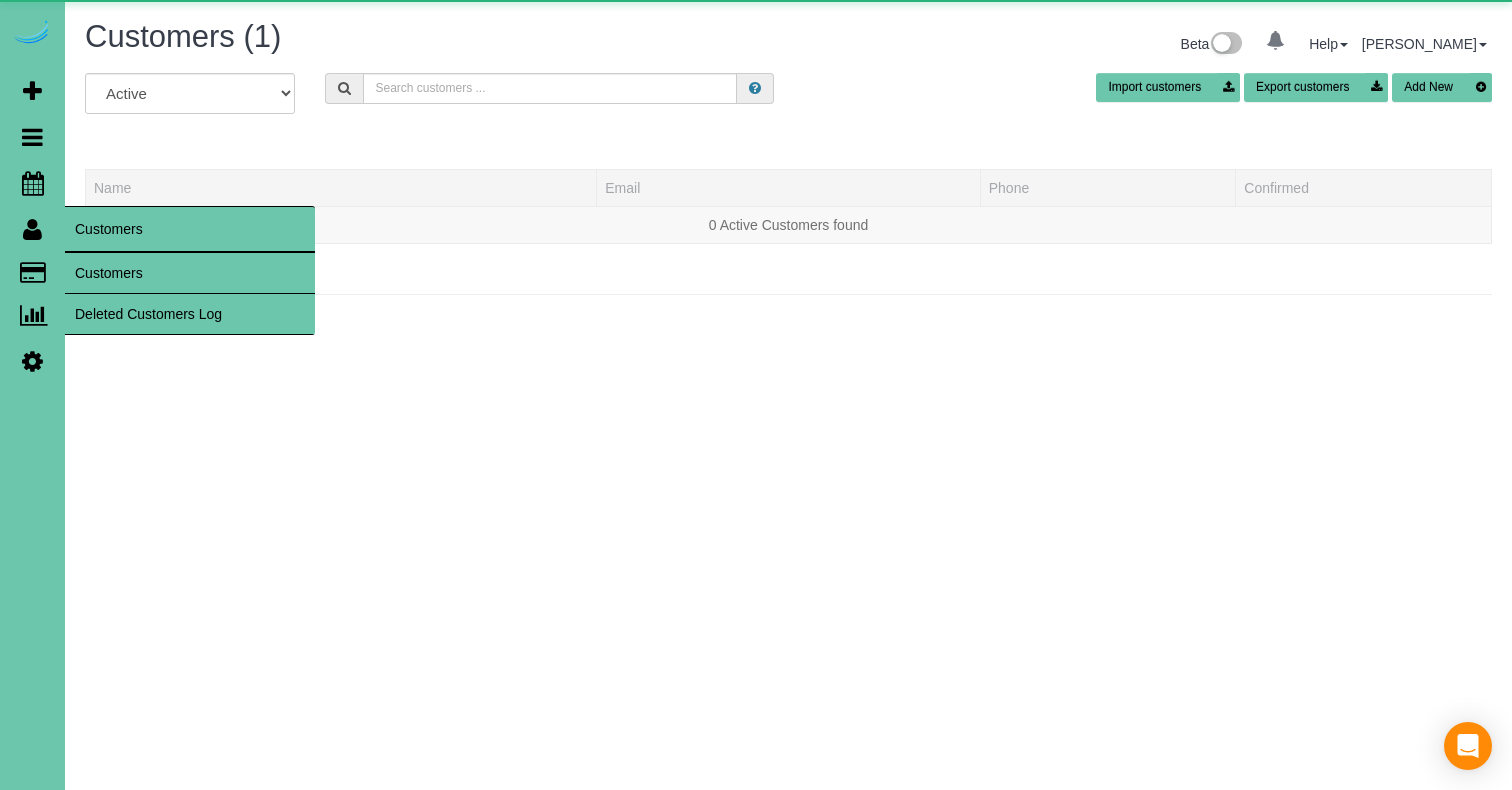 scroll, scrollTop: 0, scrollLeft: 0, axis: both 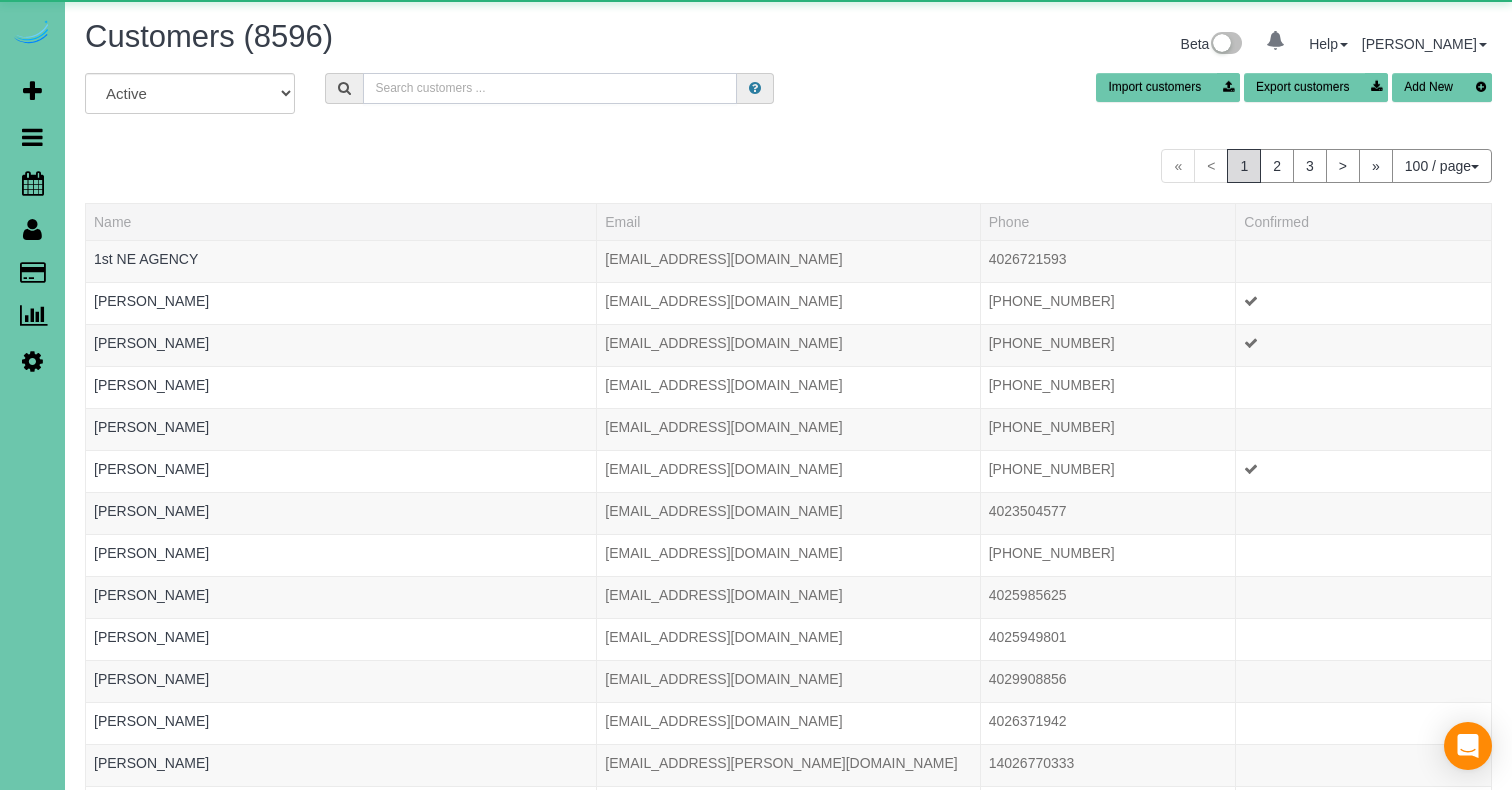 click at bounding box center [550, 88] 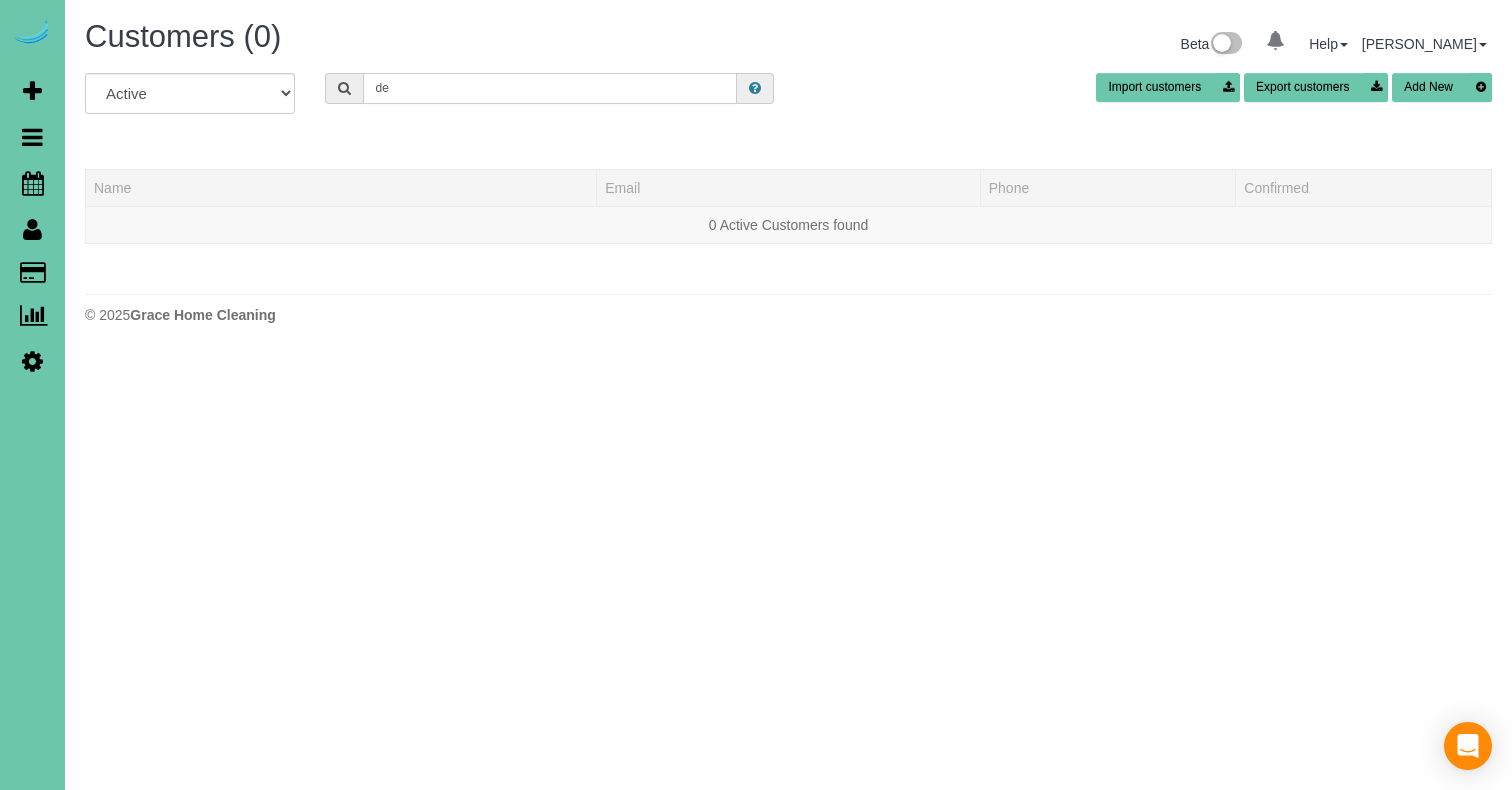 type on "d" 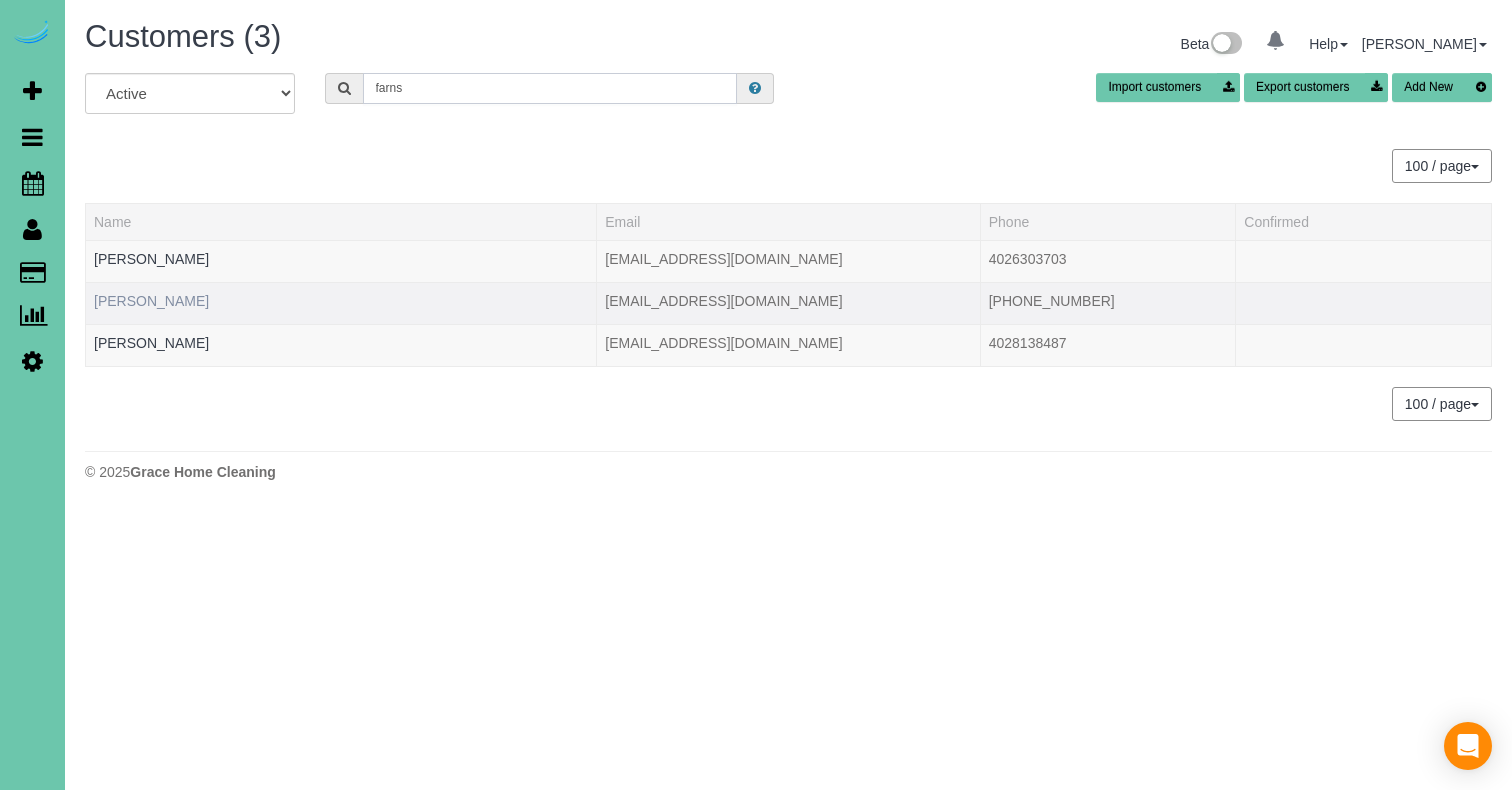 type on "farns" 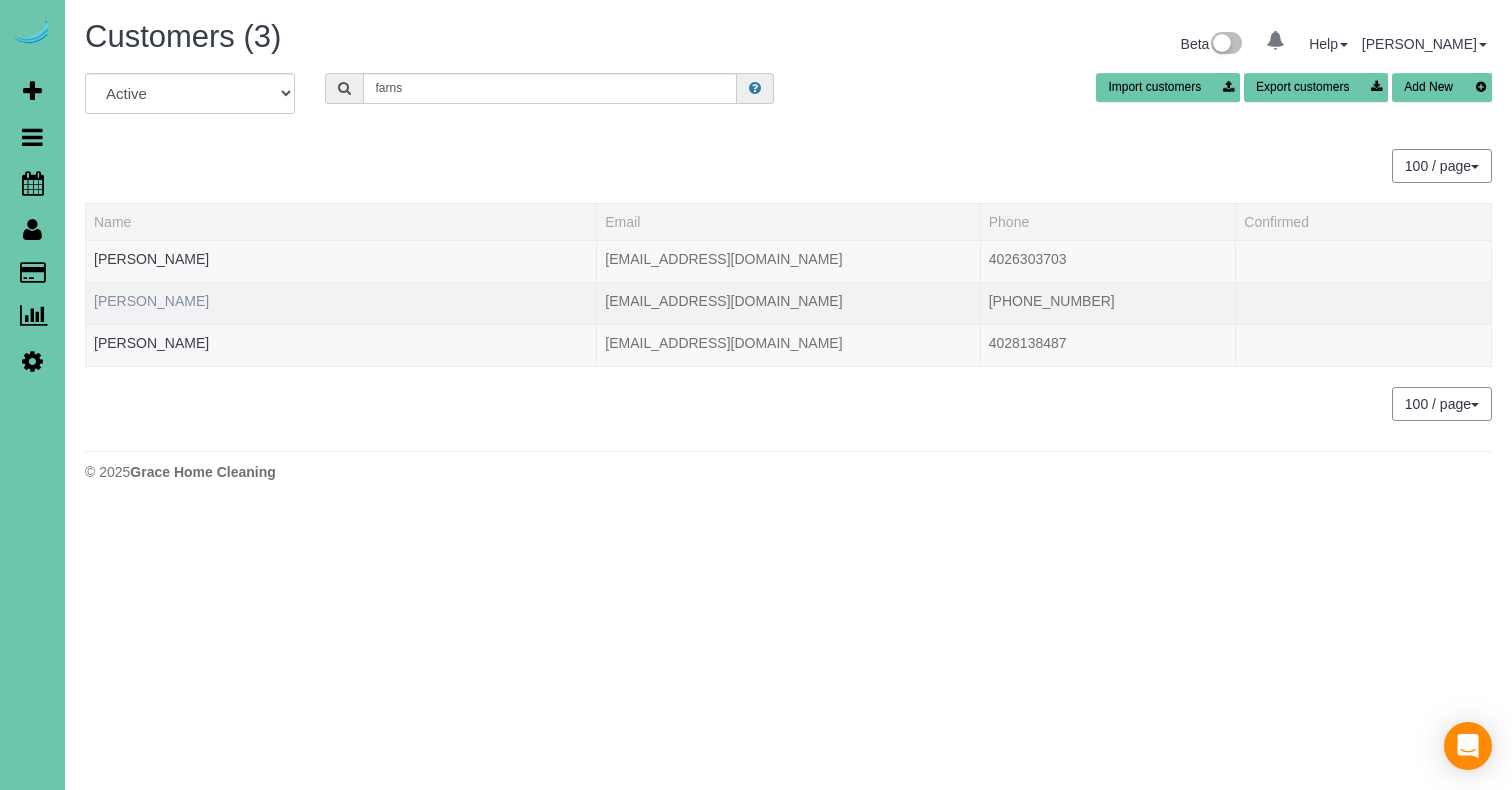 click on "[PERSON_NAME]" at bounding box center (151, 301) 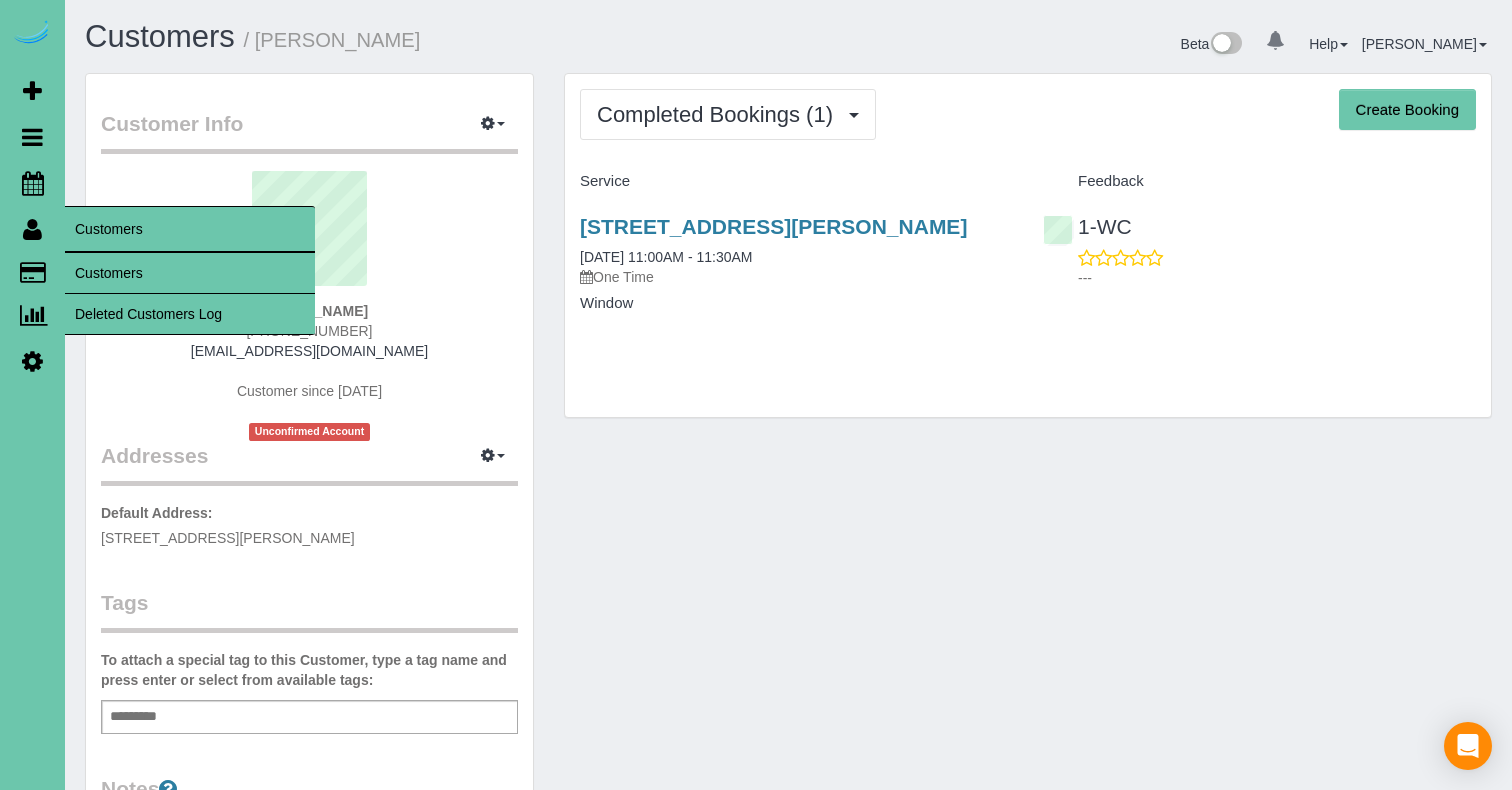 click on "Customers" at bounding box center (190, 229) 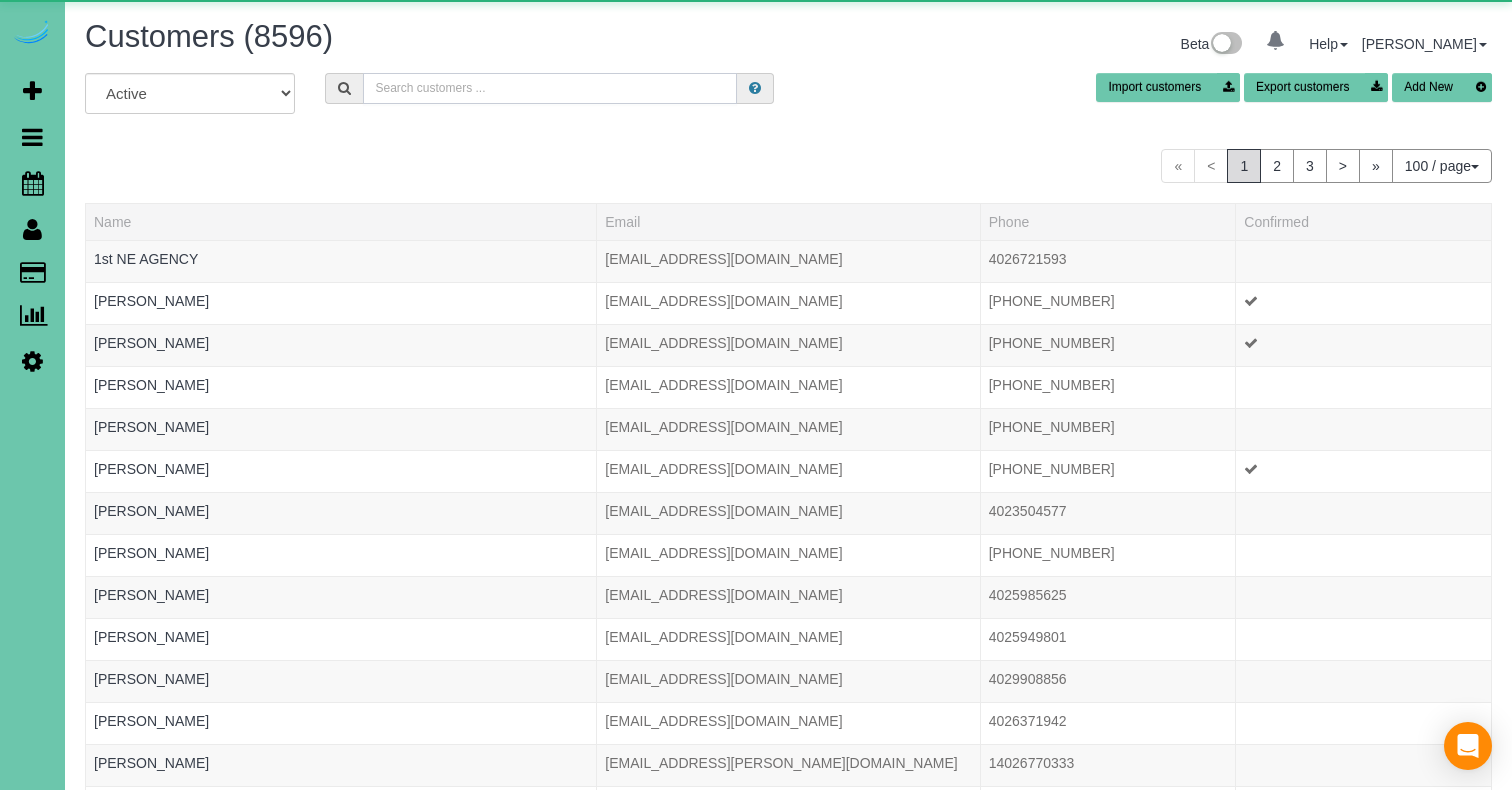 click at bounding box center (550, 88) 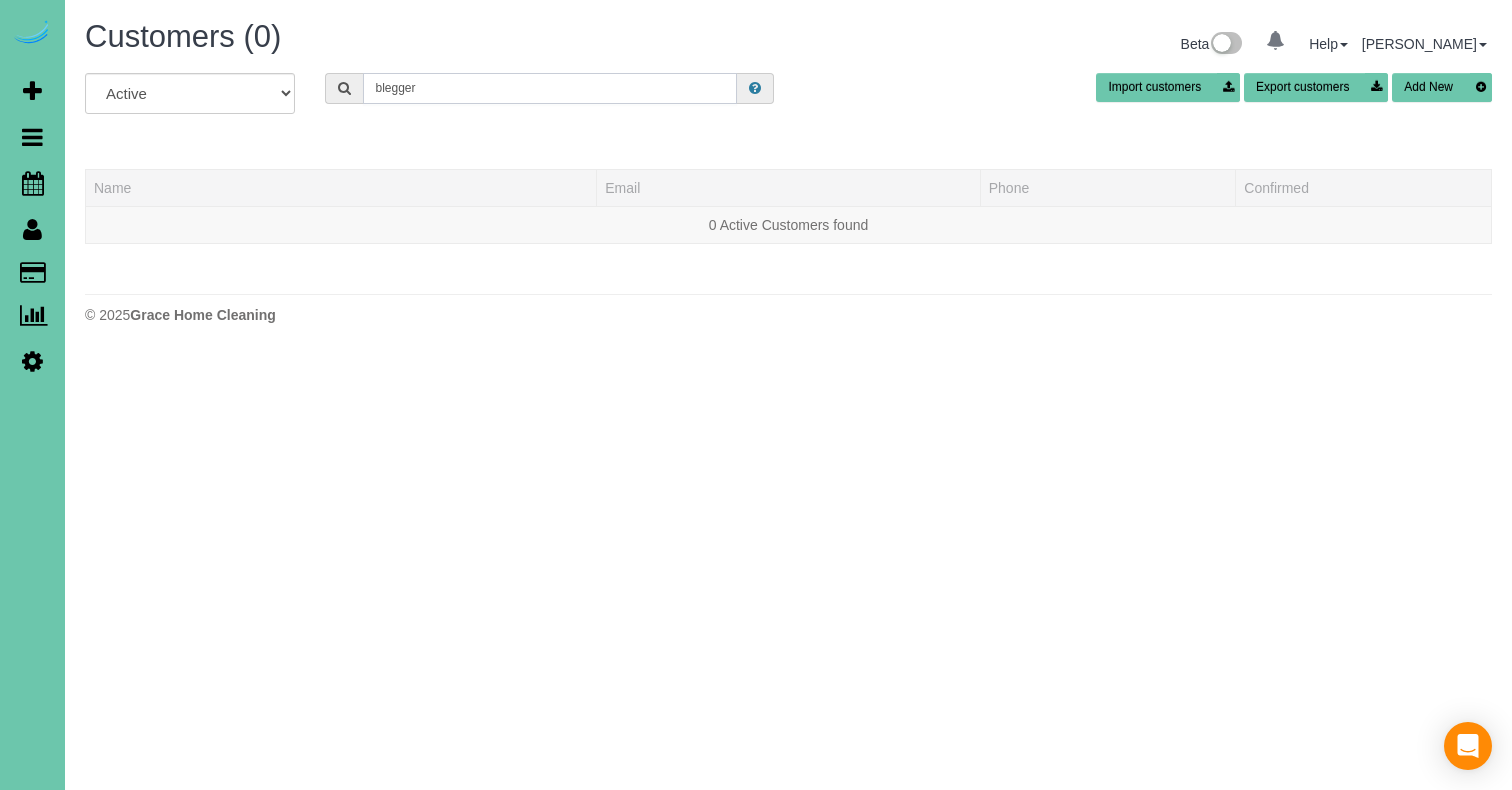 click on "blegger" at bounding box center [550, 88] 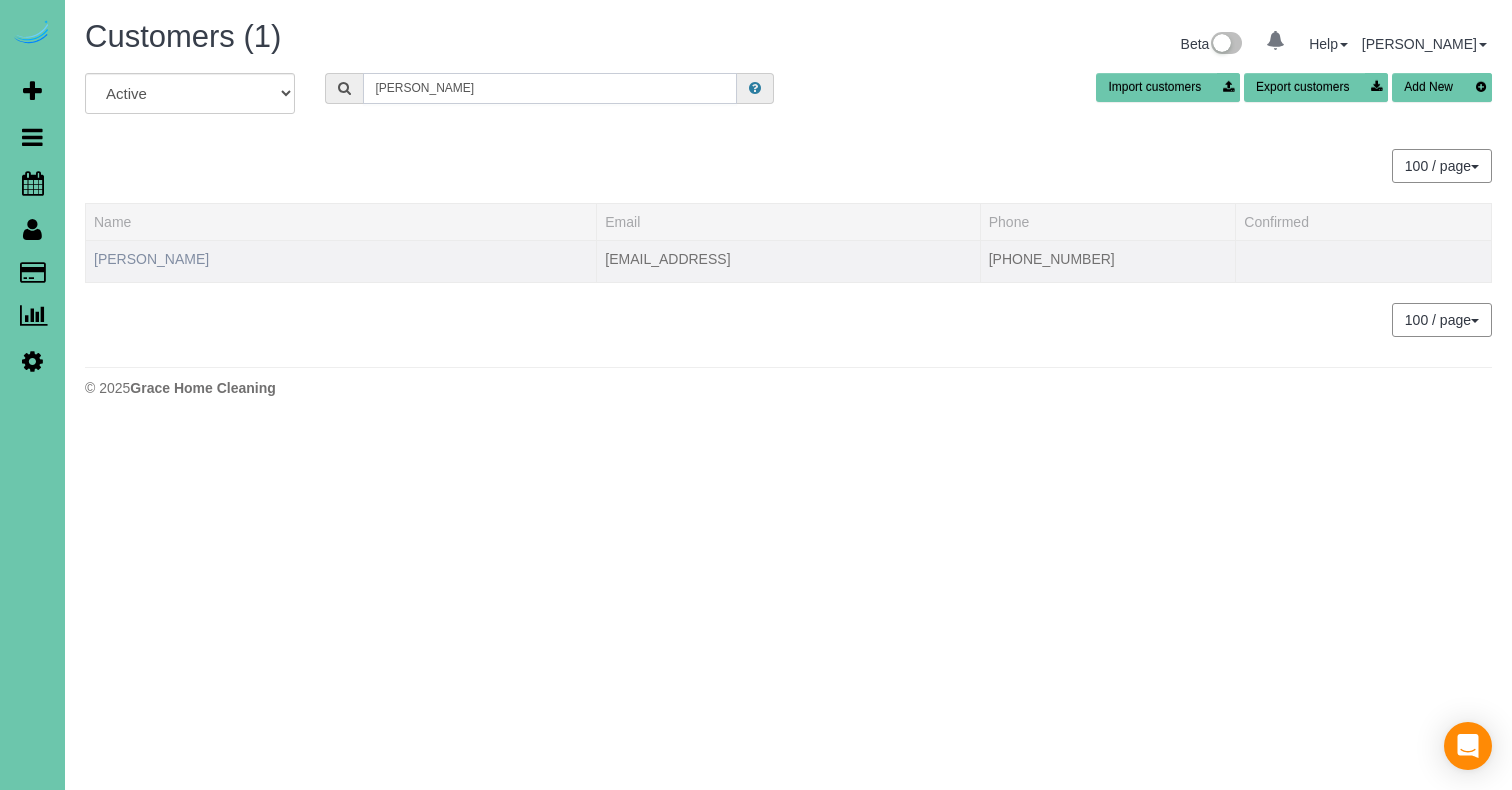 type on "[PERSON_NAME]" 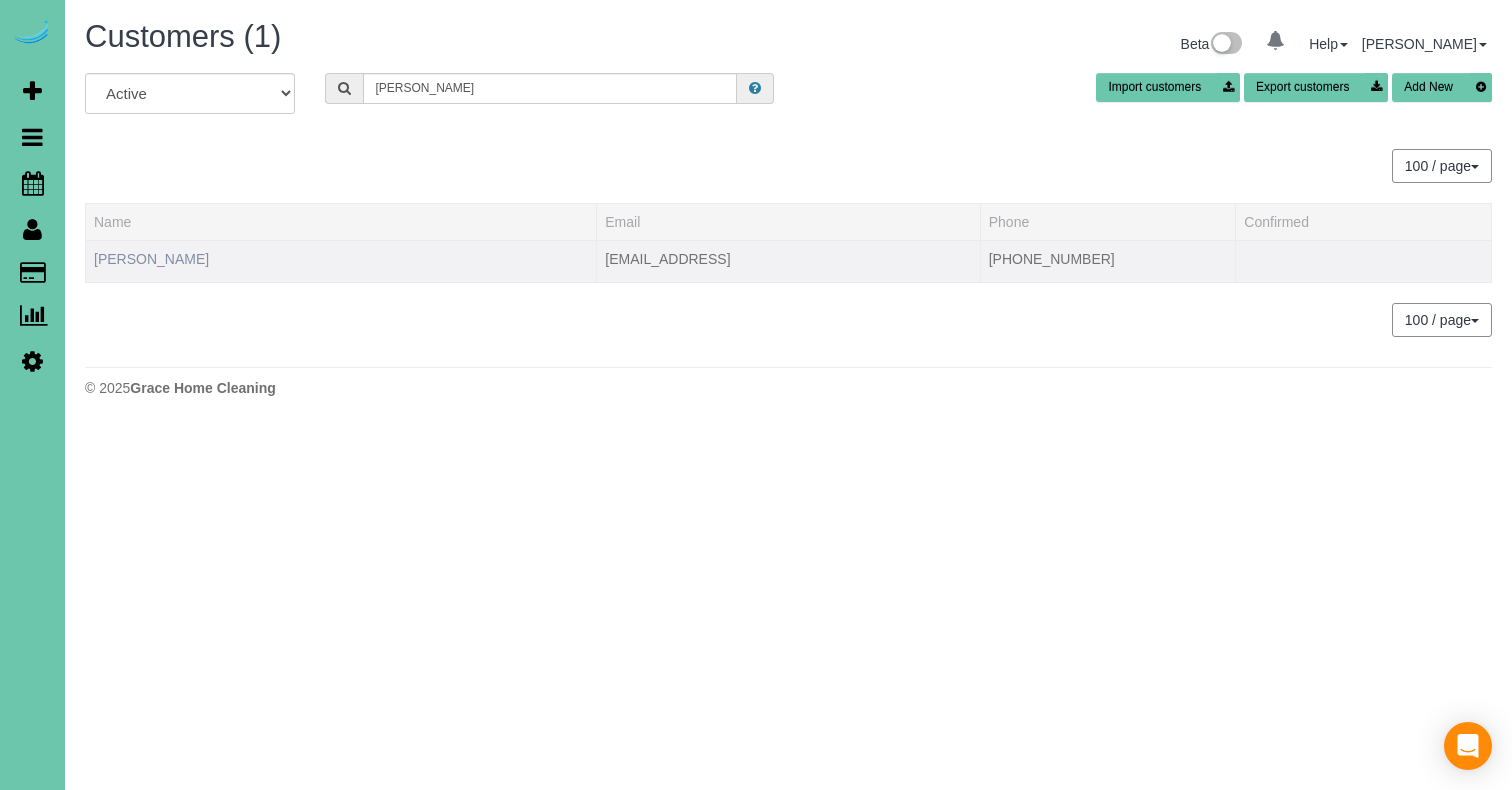 click on "[PERSON_NAME]" at bounding box center [151, 259] 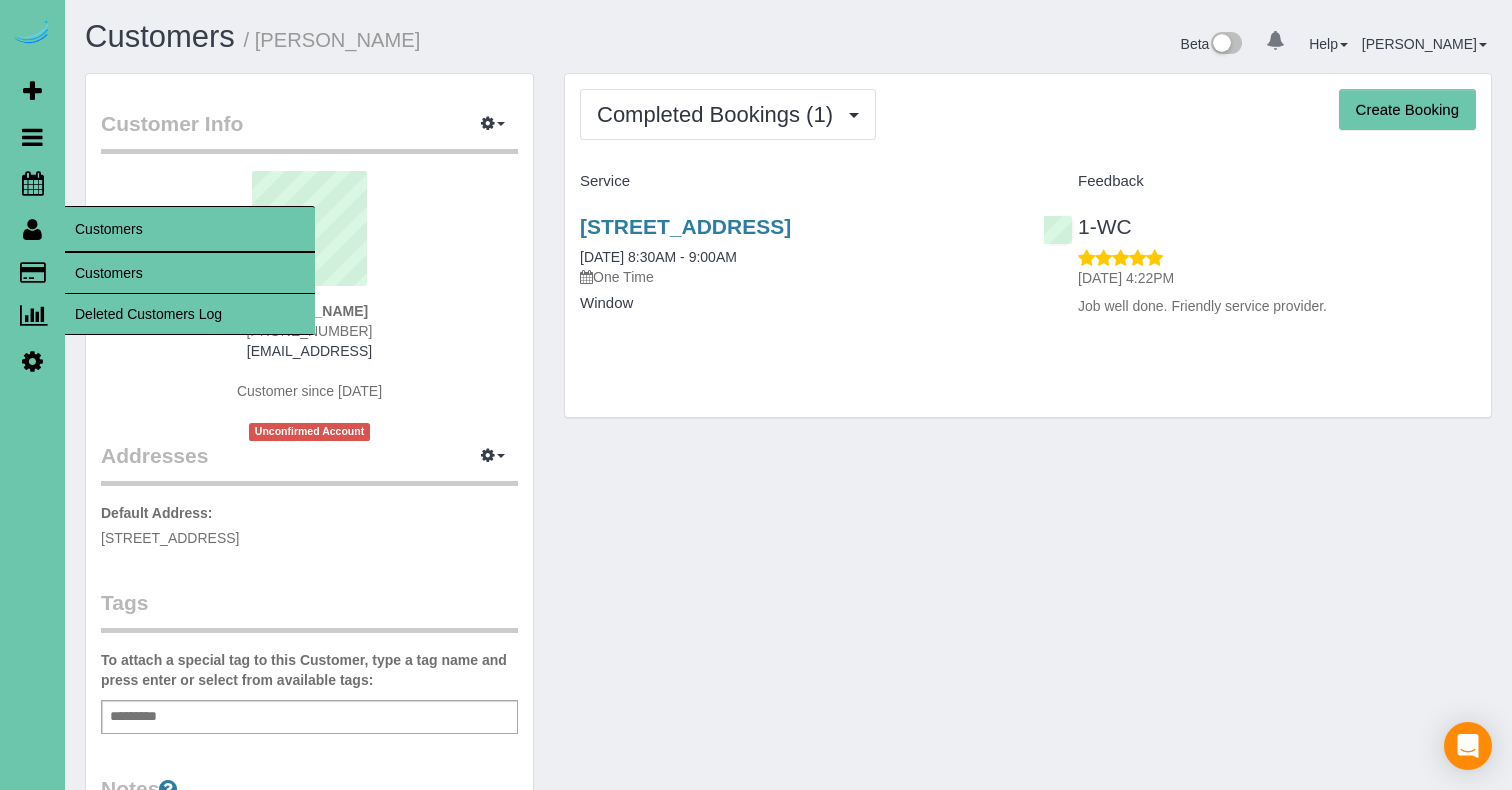 click on "Customers" at bounding box center [190, 273] 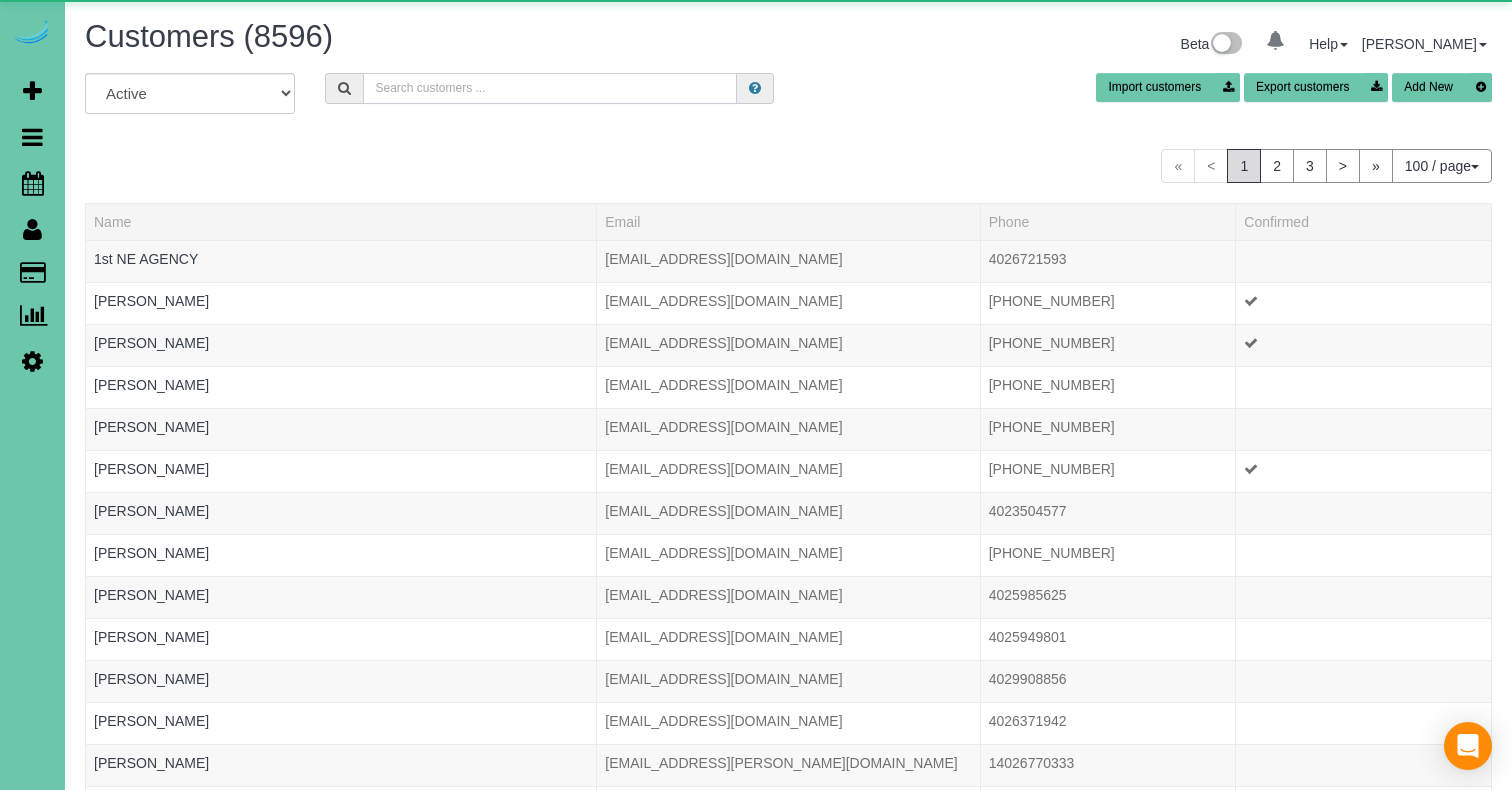 click at bounding box center [550, 88] 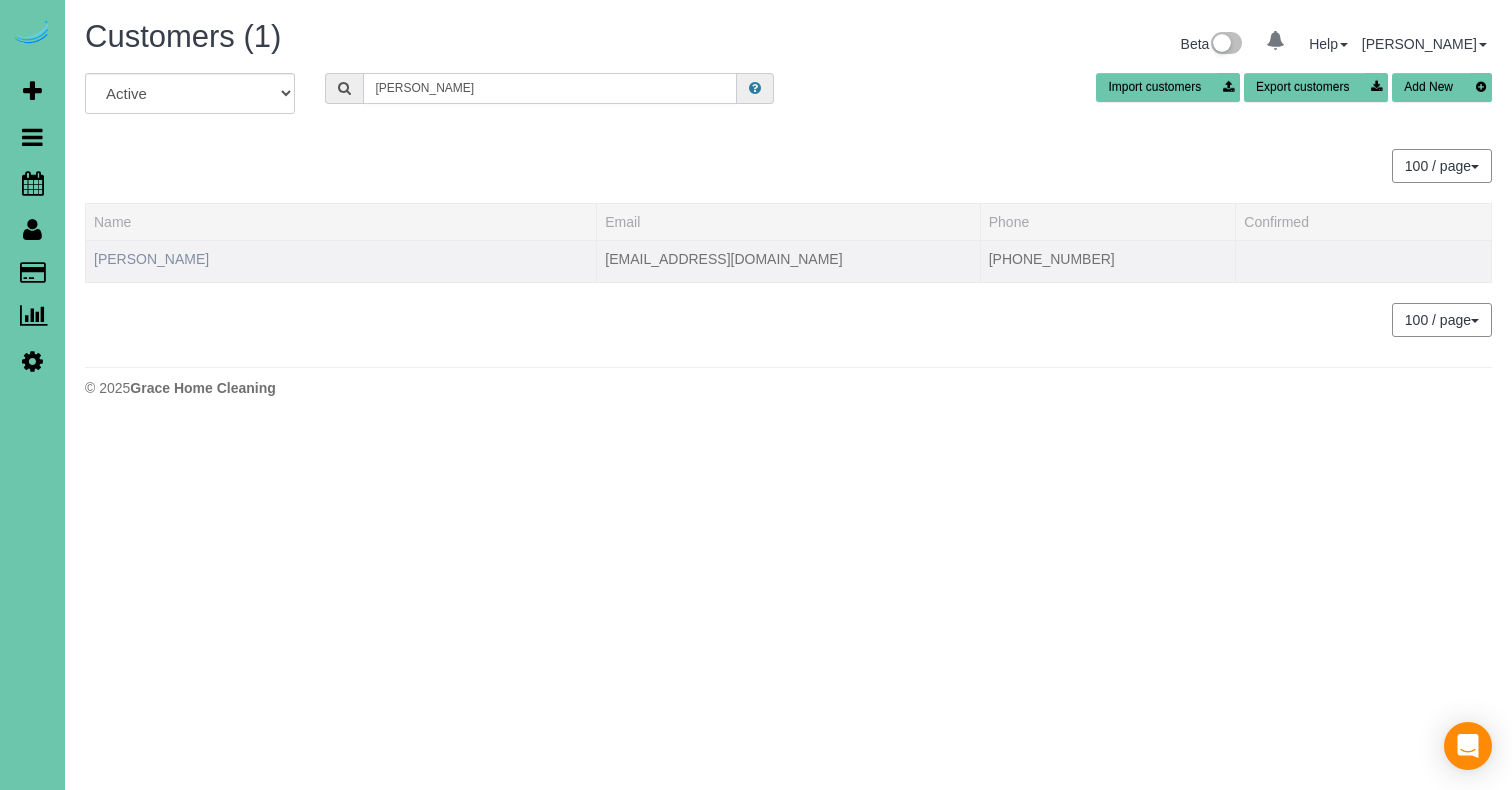 type on "[PERSON_NAME]" 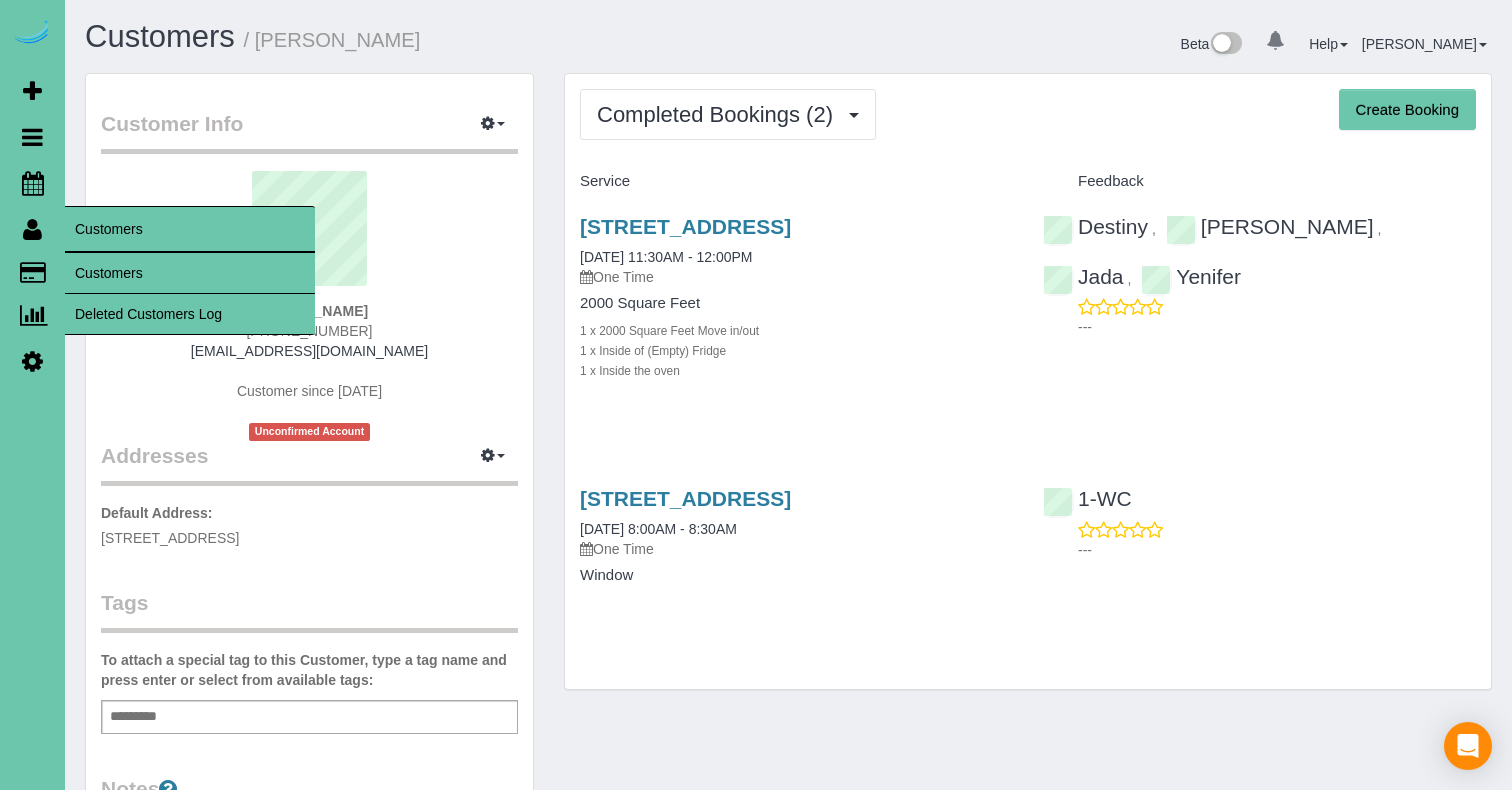 click on "Customers" at bounding box center [190, 273] 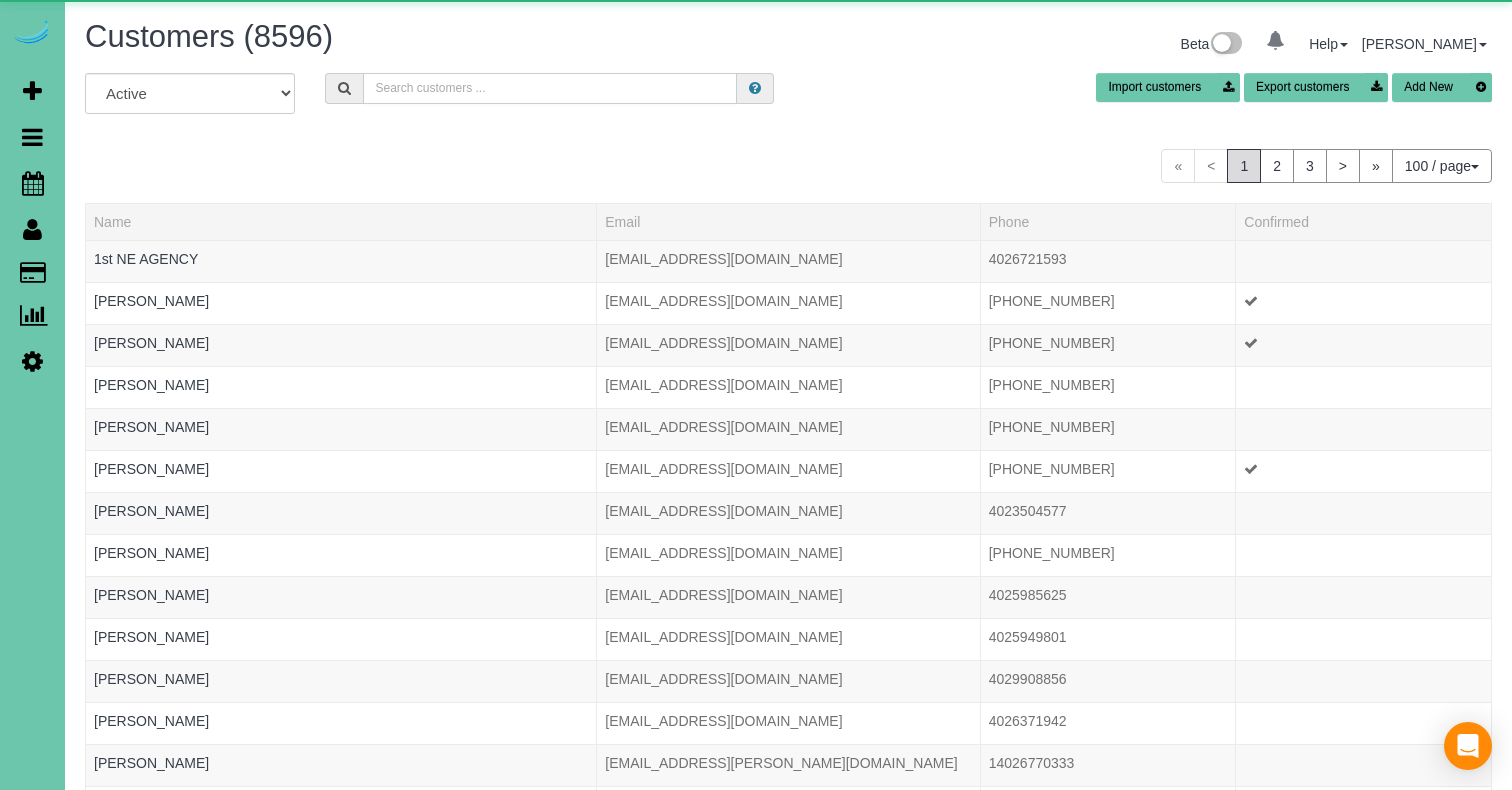 click at bounding box center (550, 88) 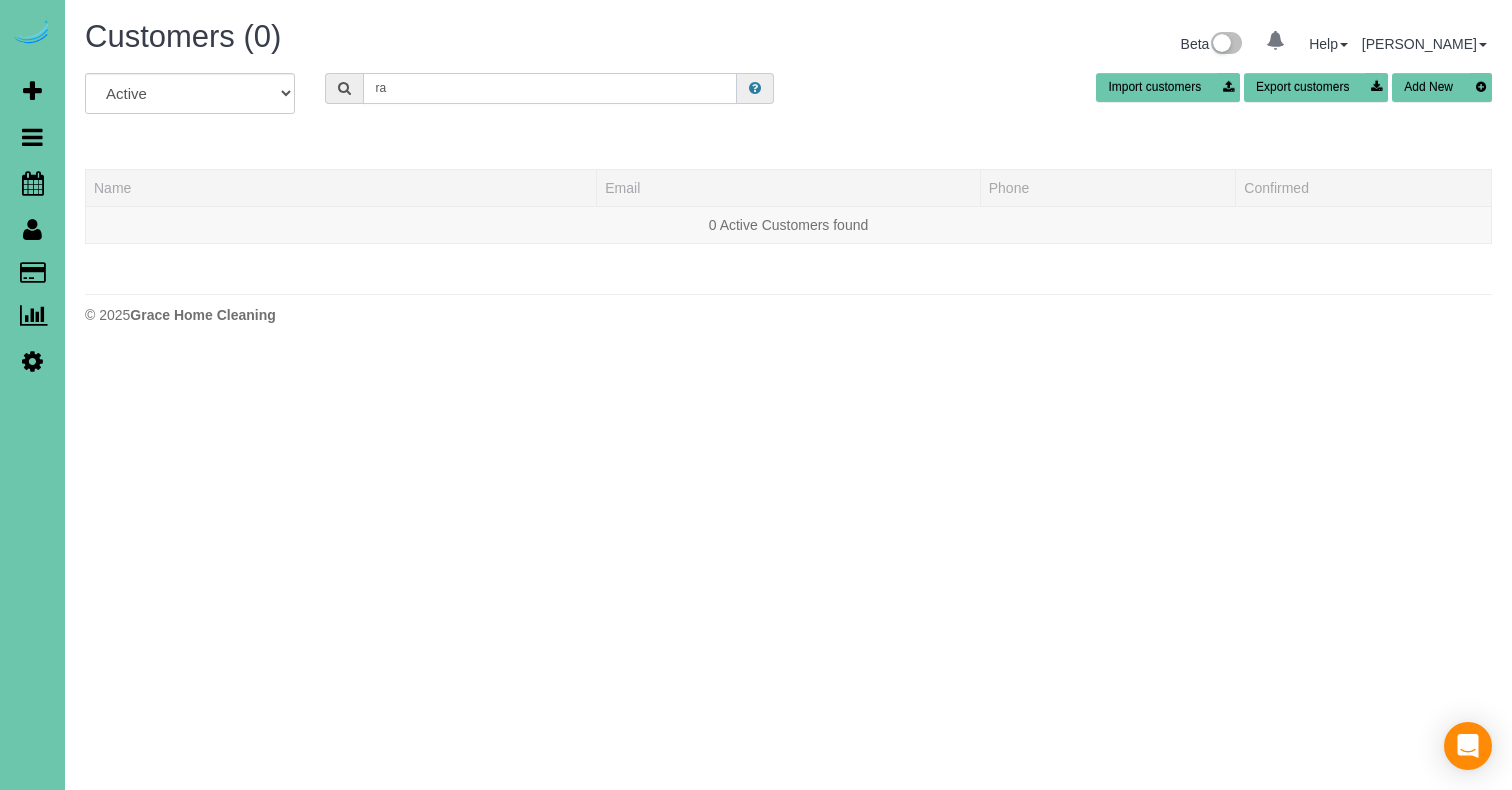 type on "r" 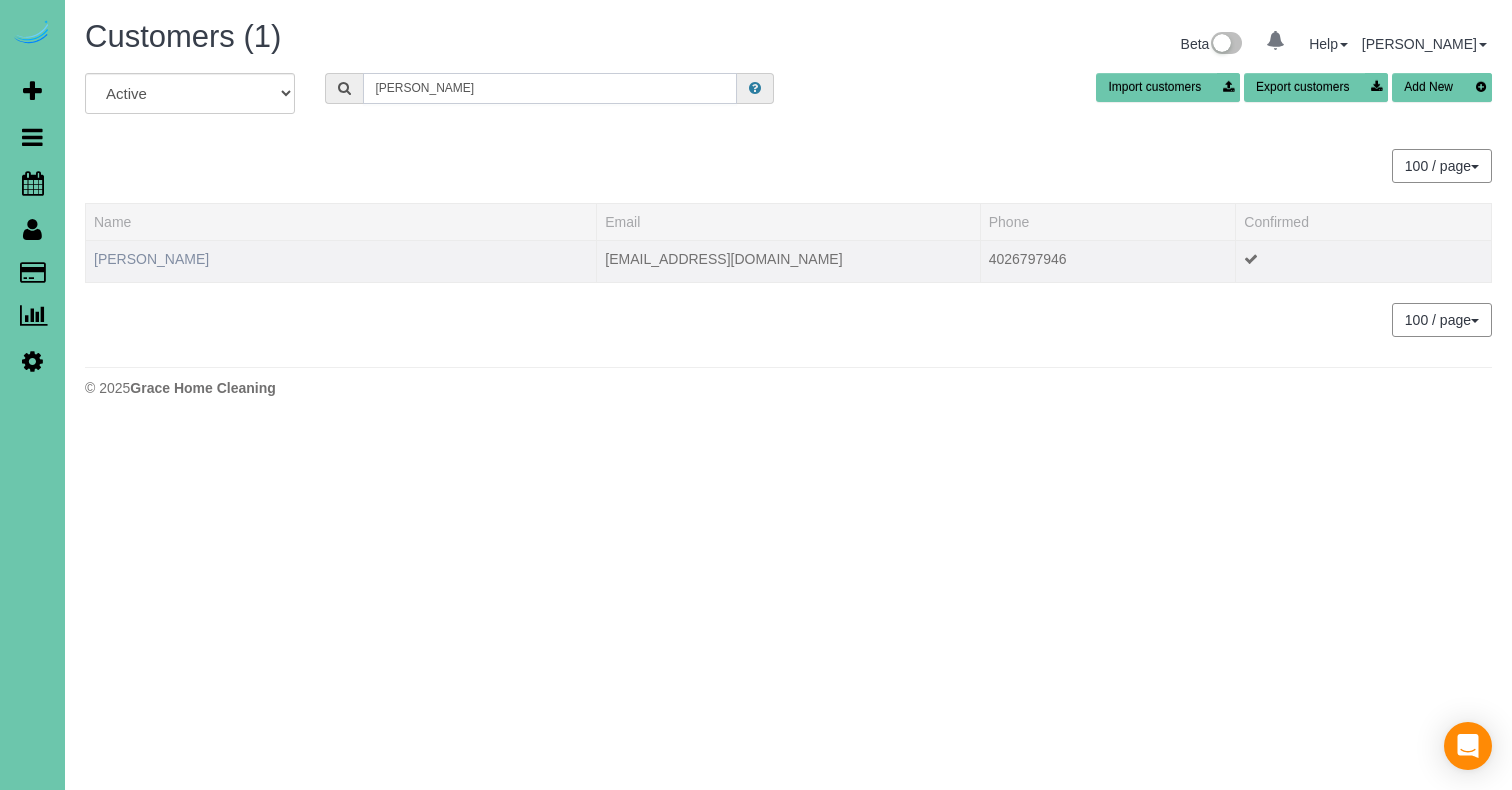 type on "[PERSON_NAME]" 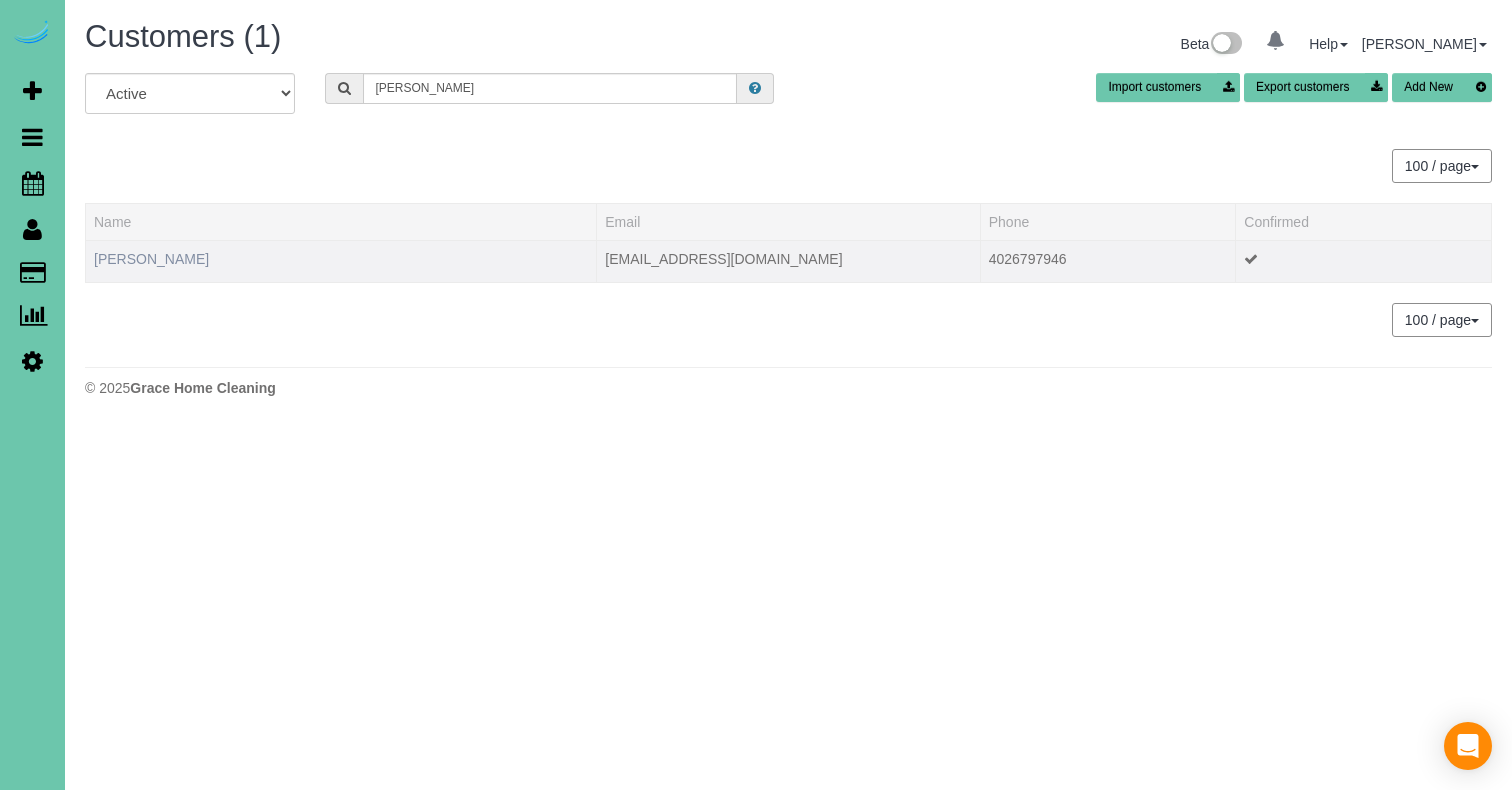 click on "[PERSON_NAME]" at bounding box center (151, 259) 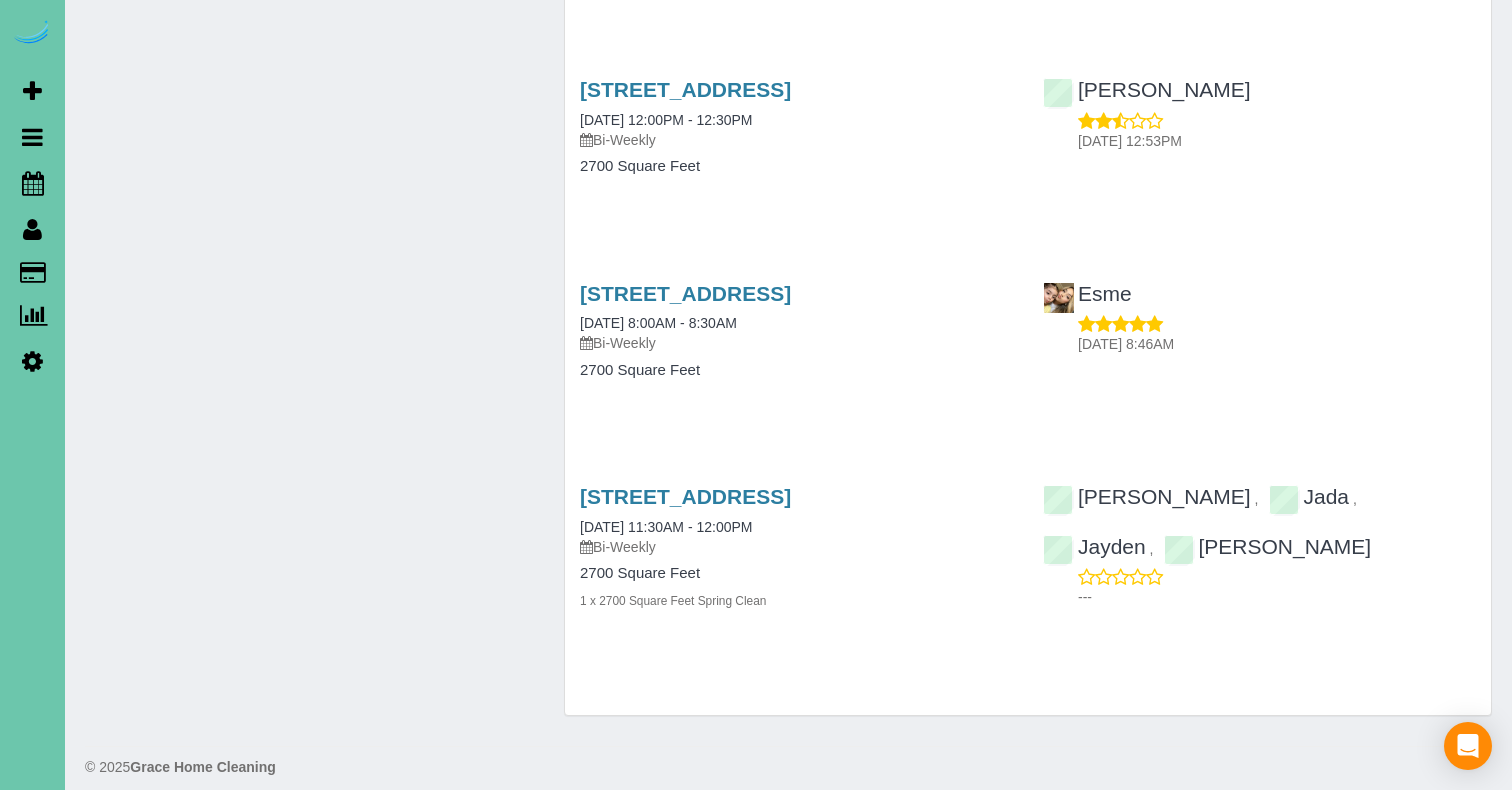 scroll, scrollTop: 5226, scrollLeft: 0, axis: vertical 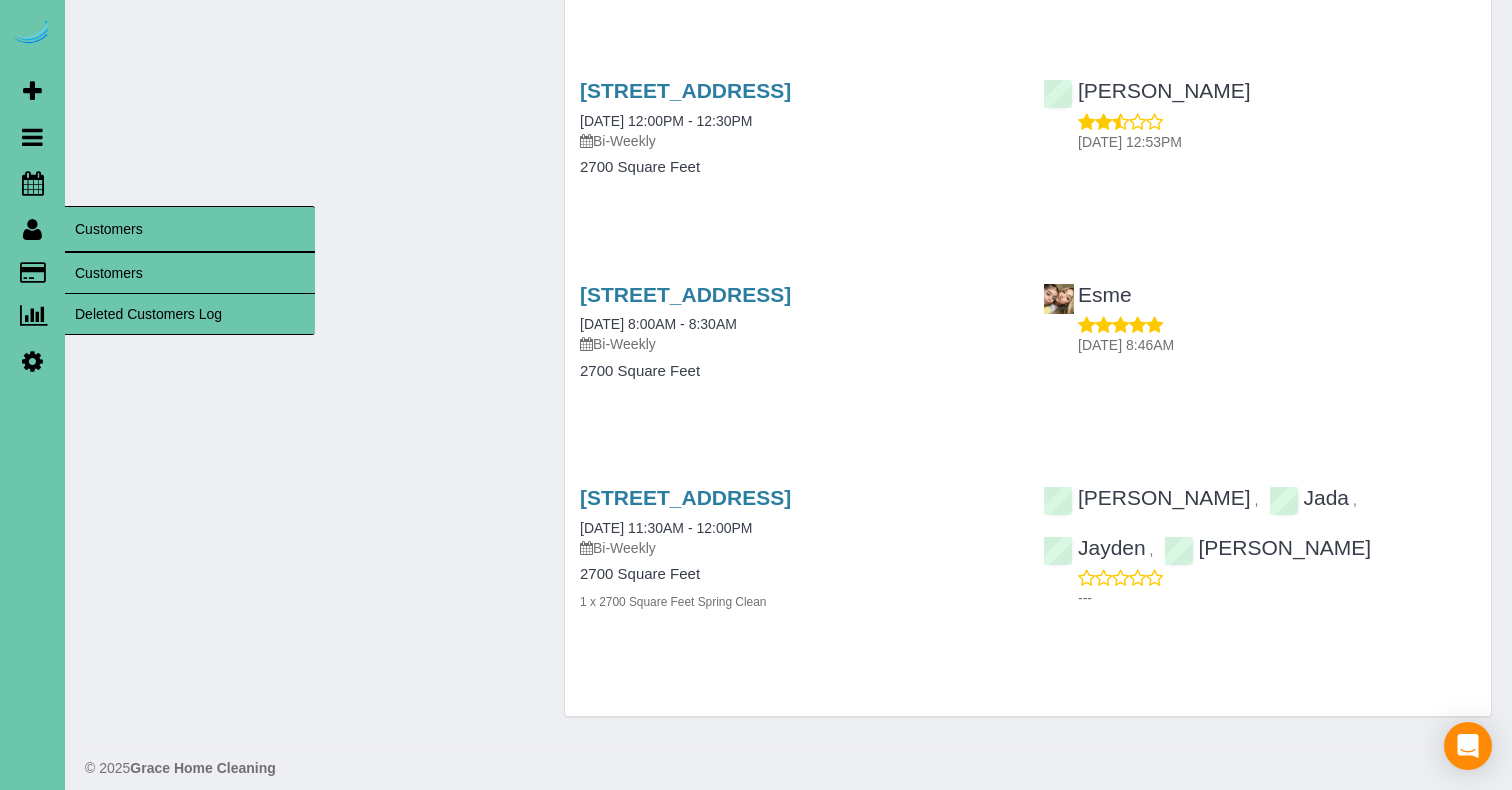 click on "Customers" at bounding box center [190, 273] 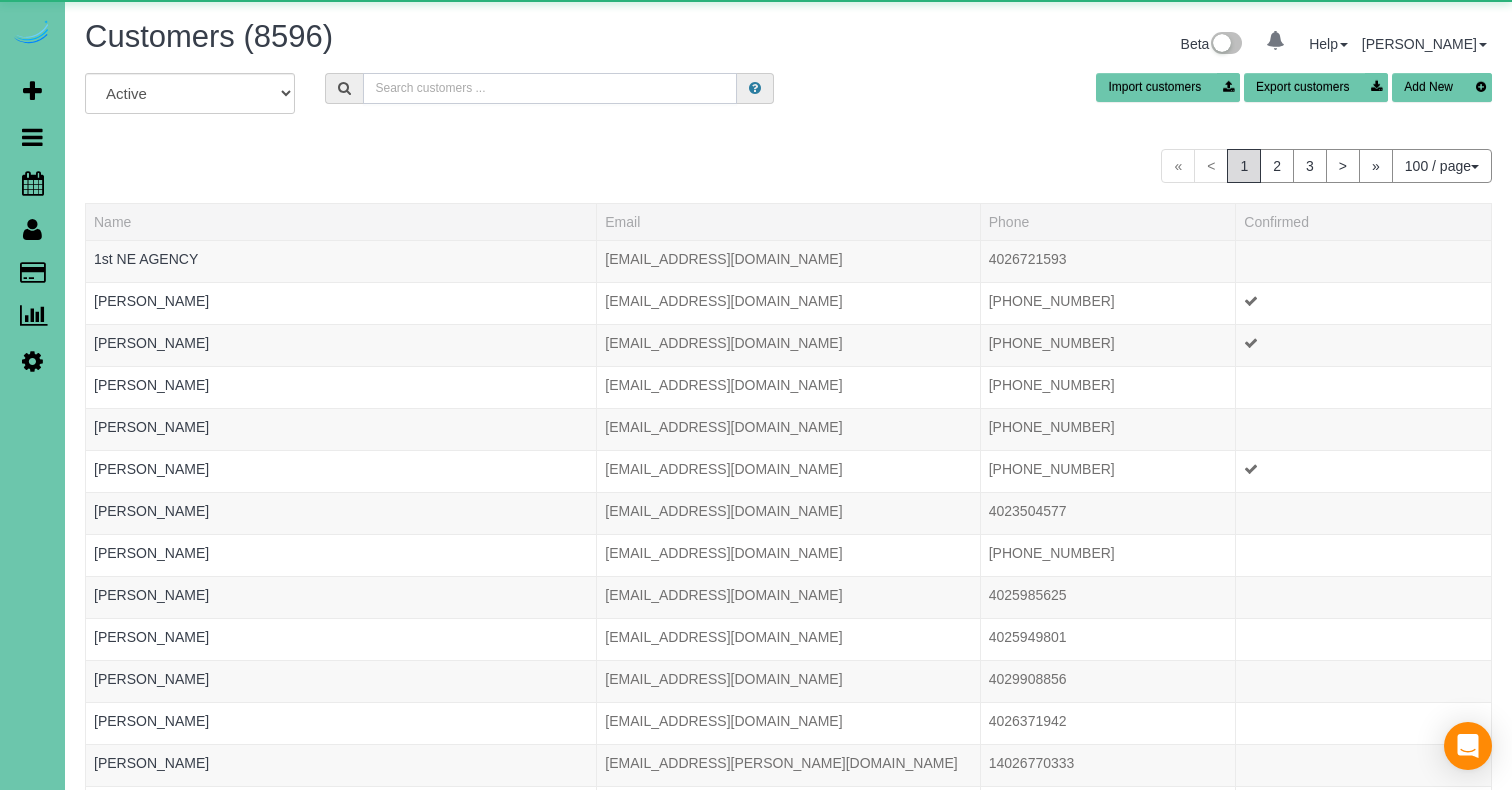 click at bounding box center (550, 88) 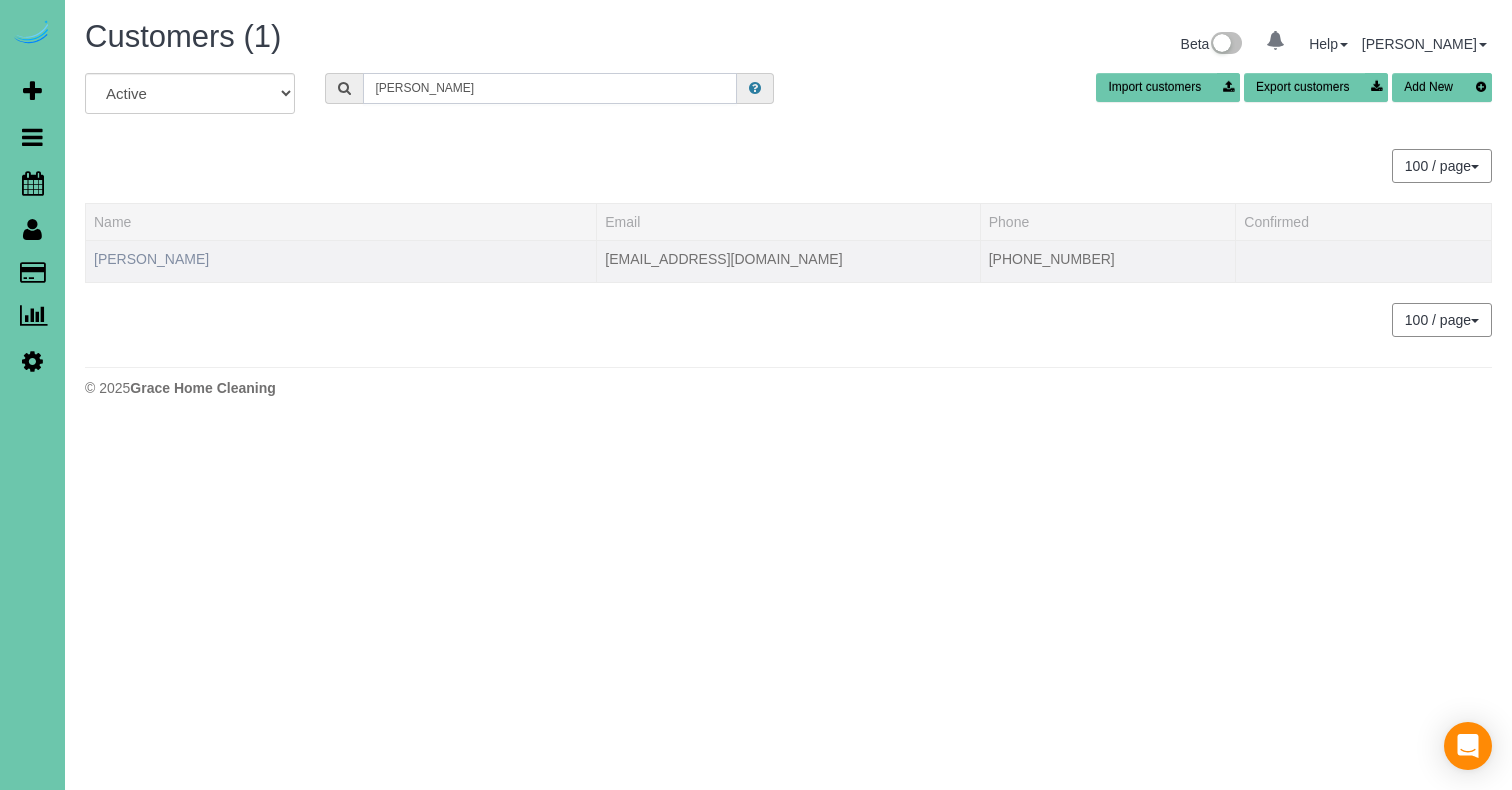 type on "[PERSON_NAME]" 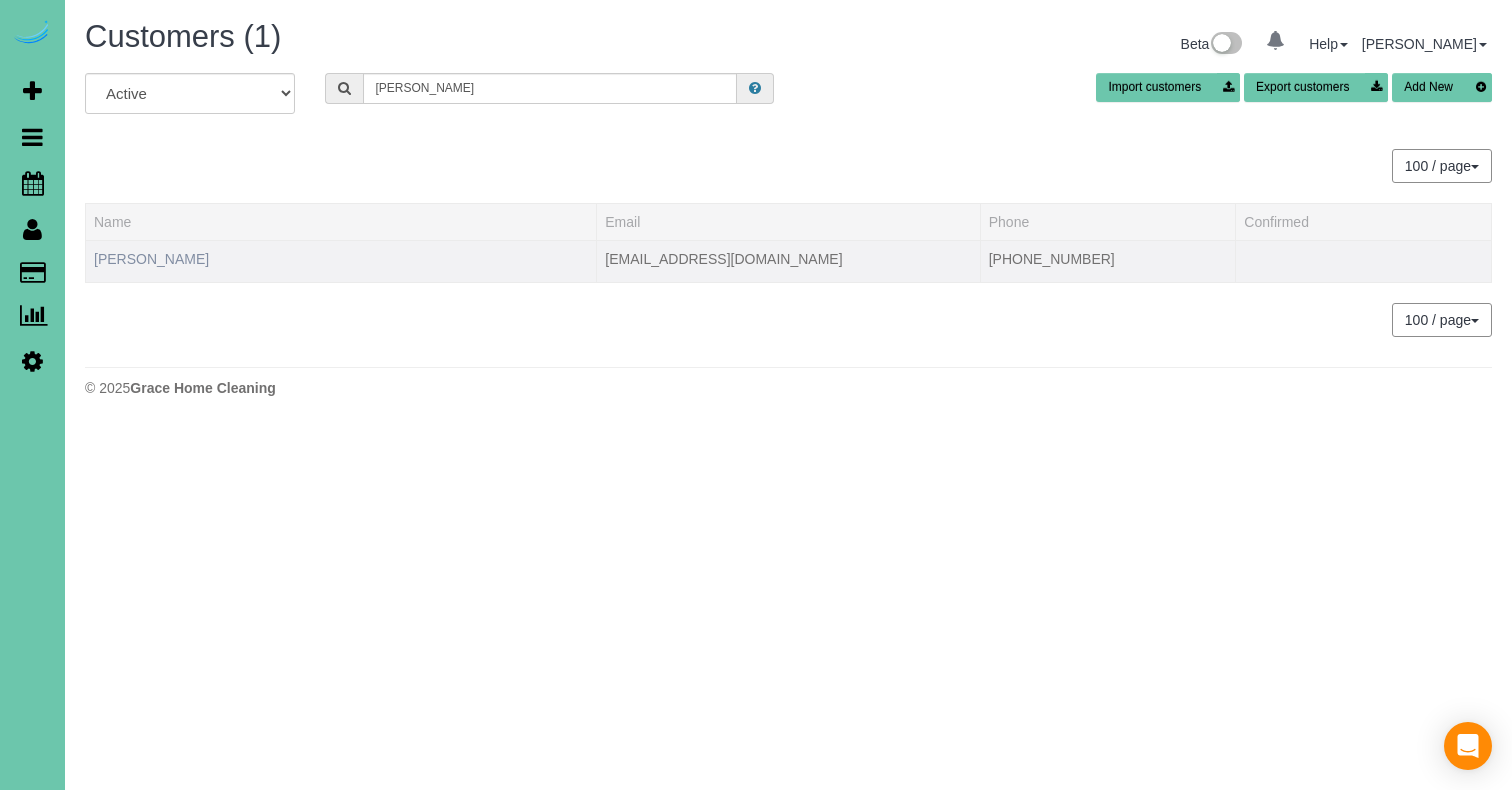 click on "[PERSON_NAME]" at bounding box center [151, 259] 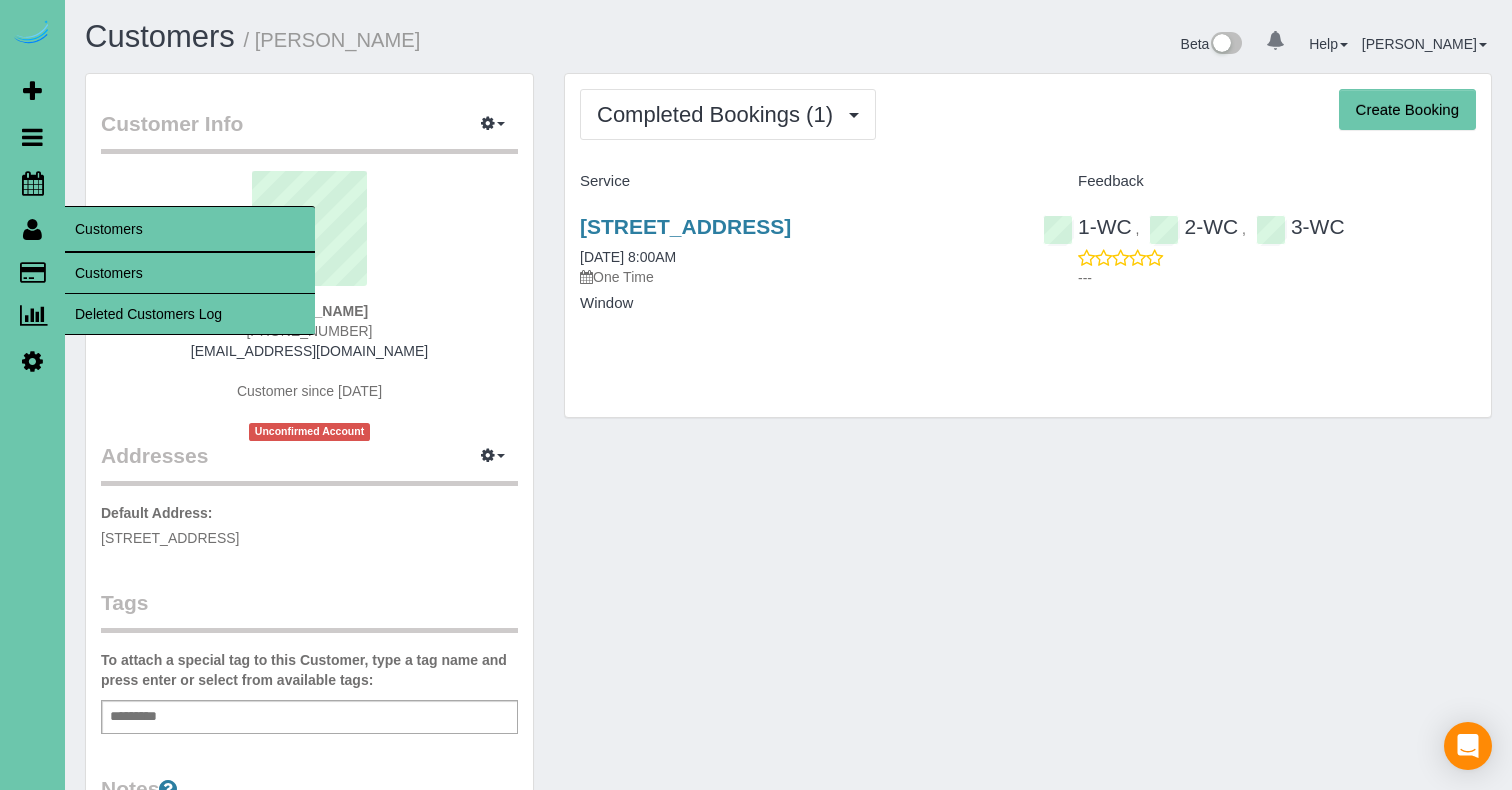 click on "Customers" at bounding box center (190, 273) 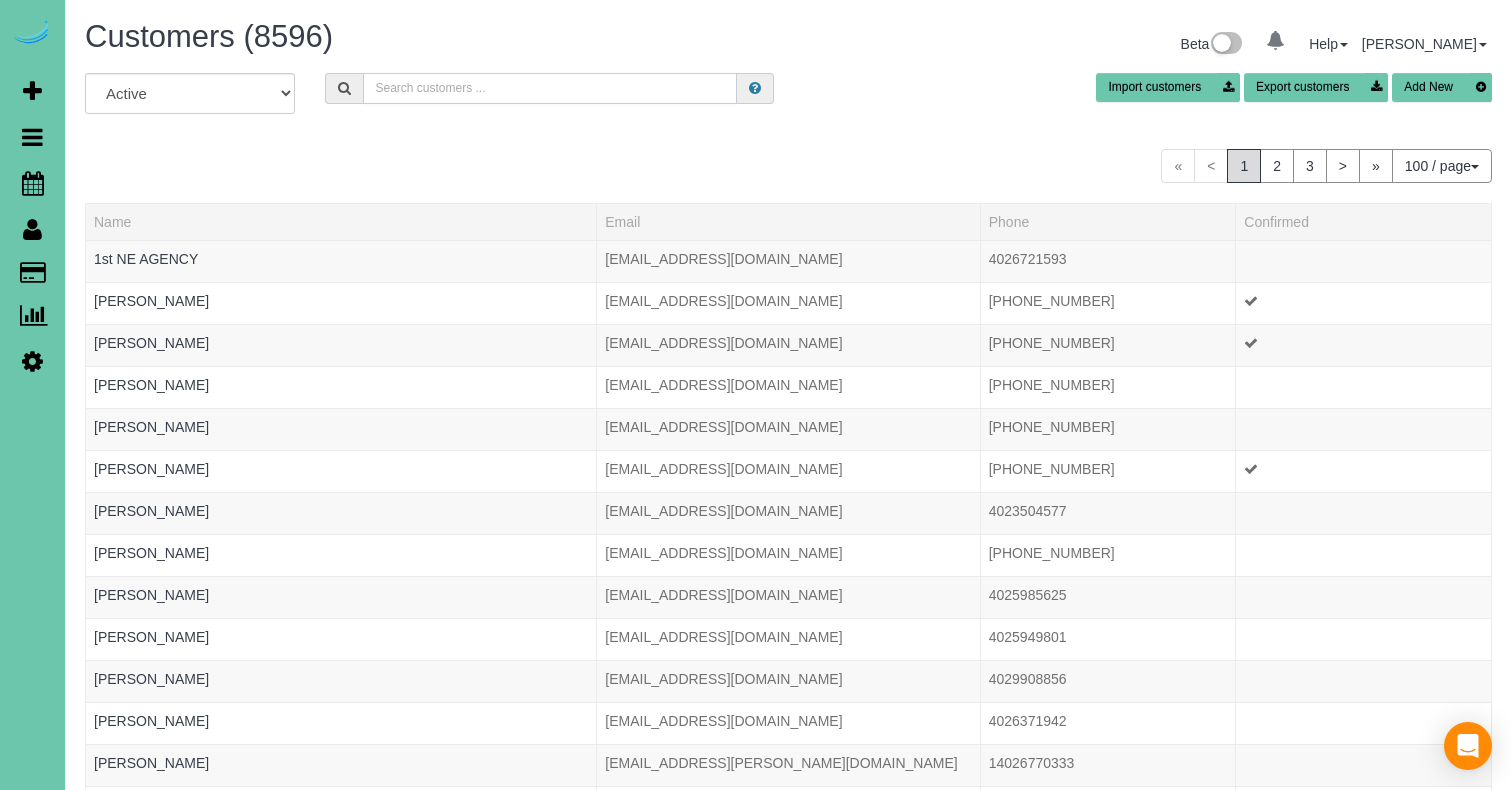click at bounding box center [550, 88] 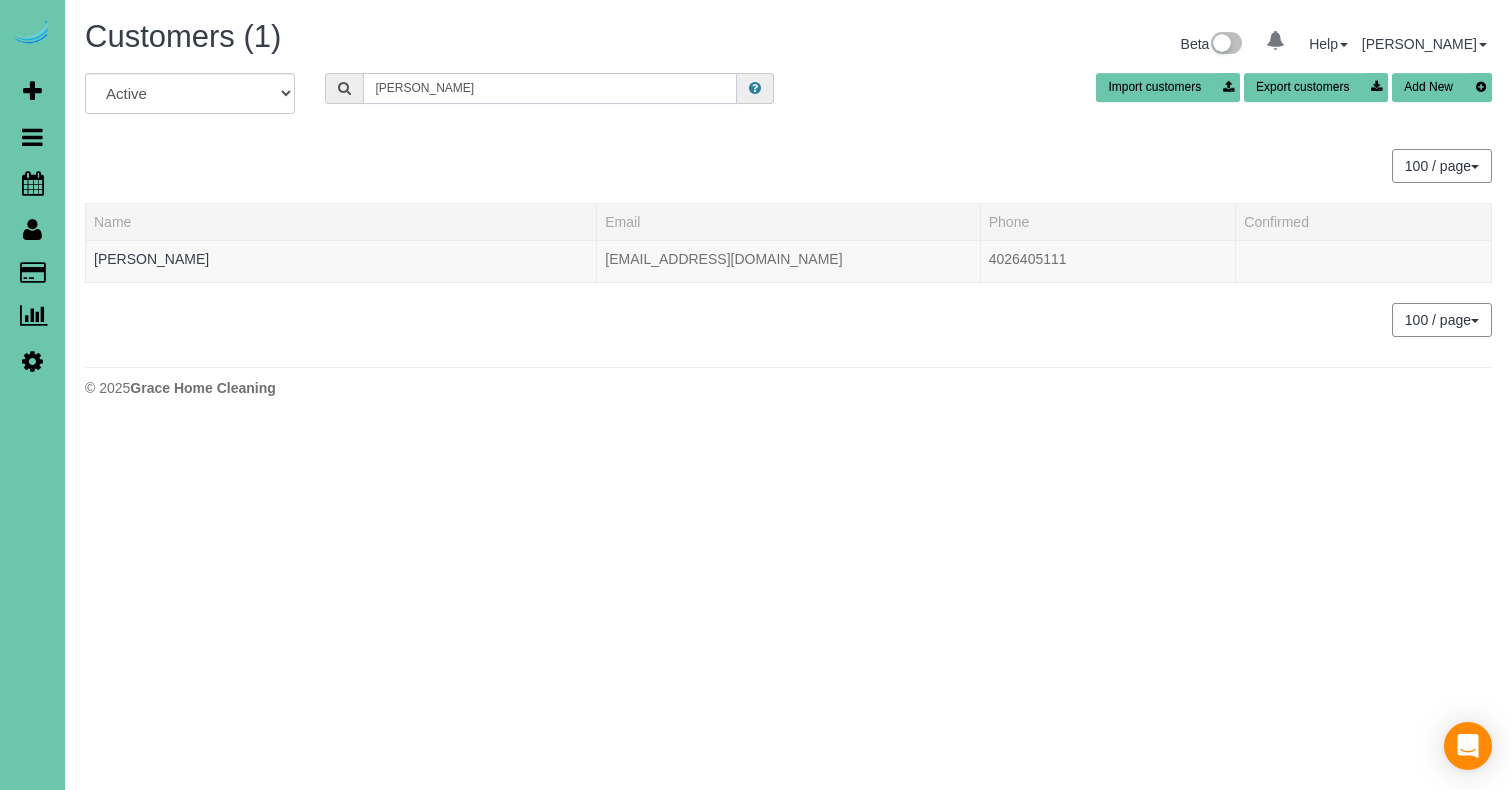 drag, startPoint x: 467, startPoint y: 95, endPoint x: 205, endPoint y: 92, distance: 262.01718 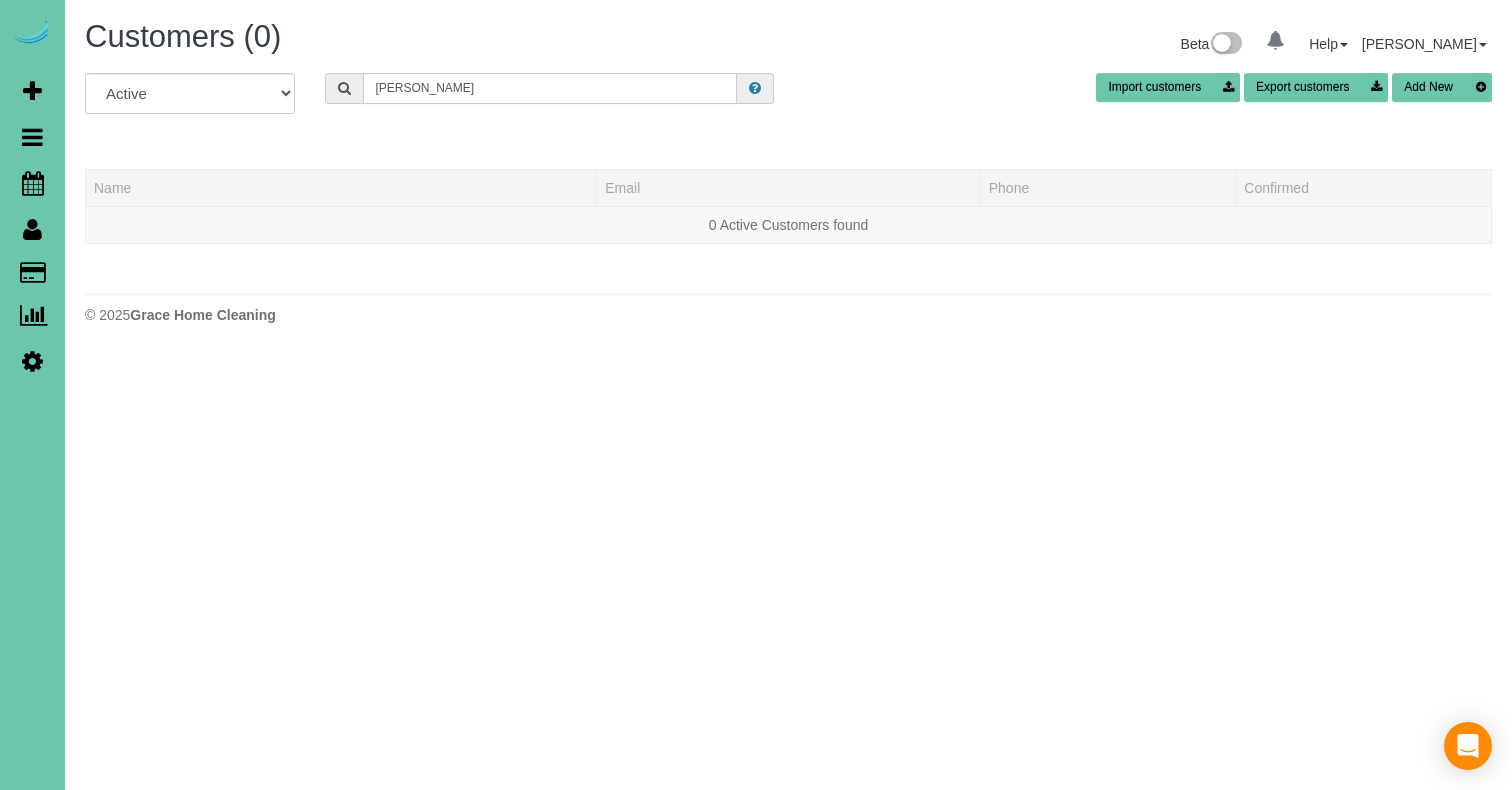 click on "[PERSON_NAME]" at bounding box center (550, 88) 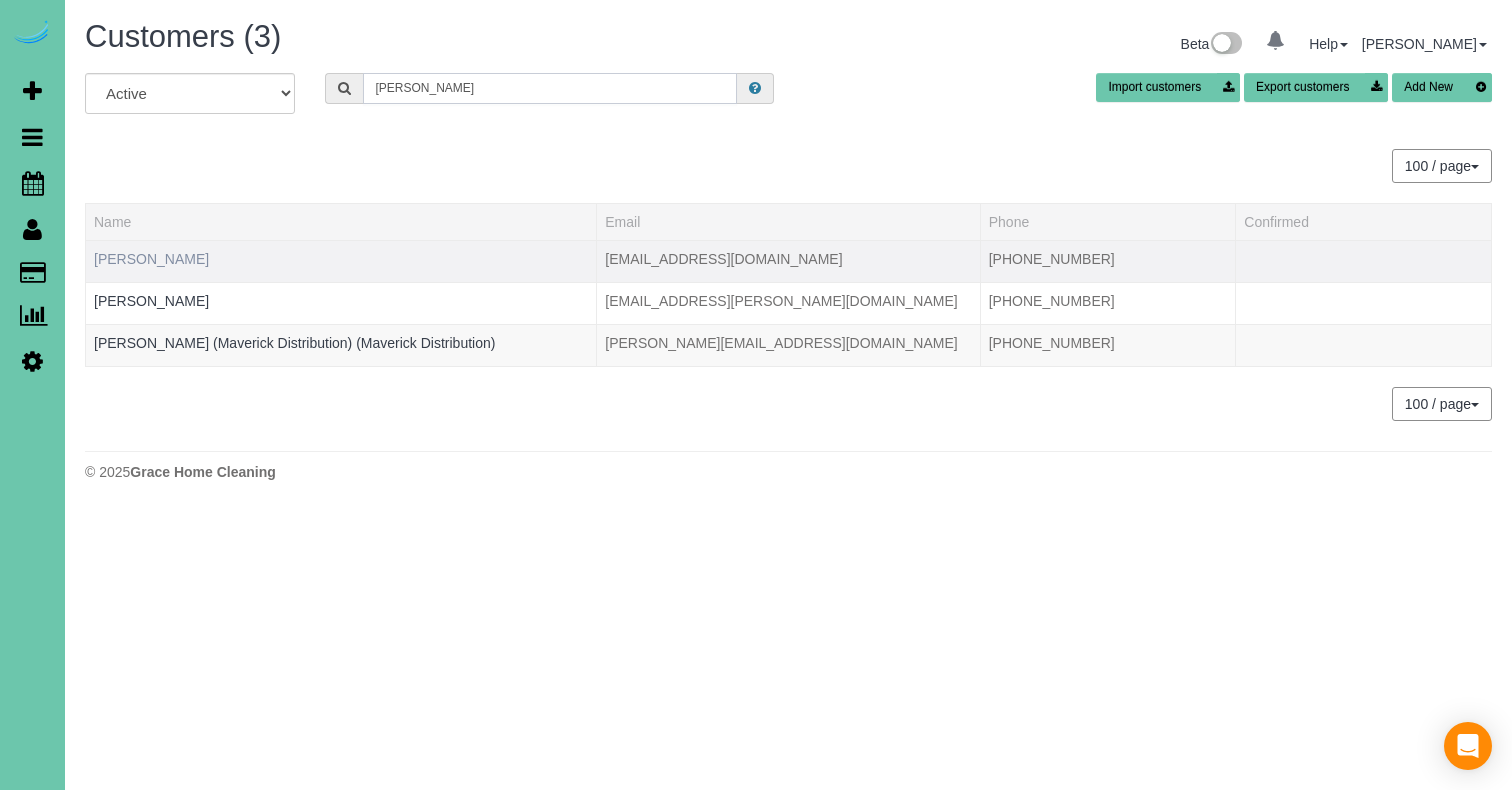 type on "[PERSON_NAME]" 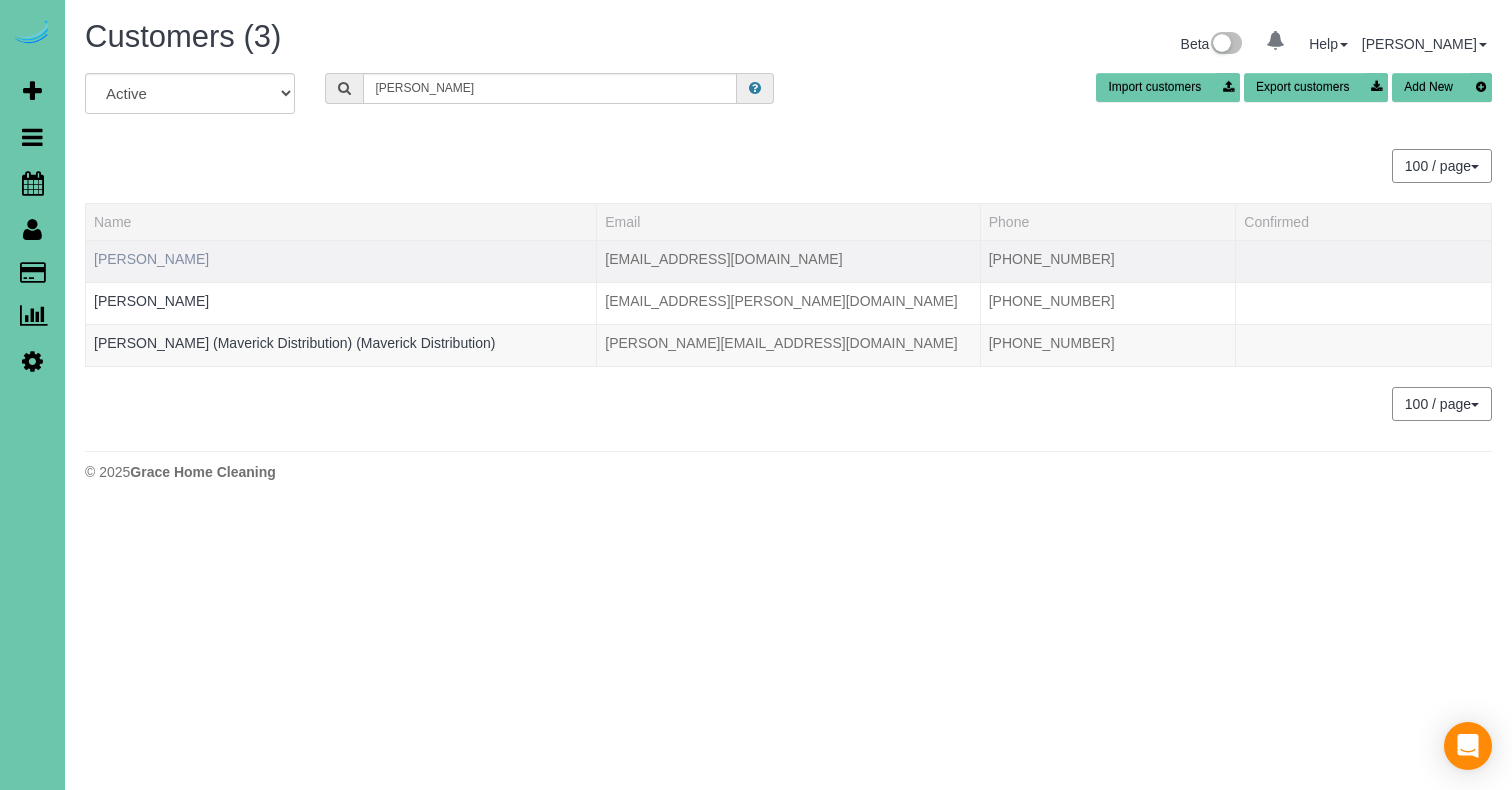 click on "[PERSON_NAME]" at bounding box center (151, 259) 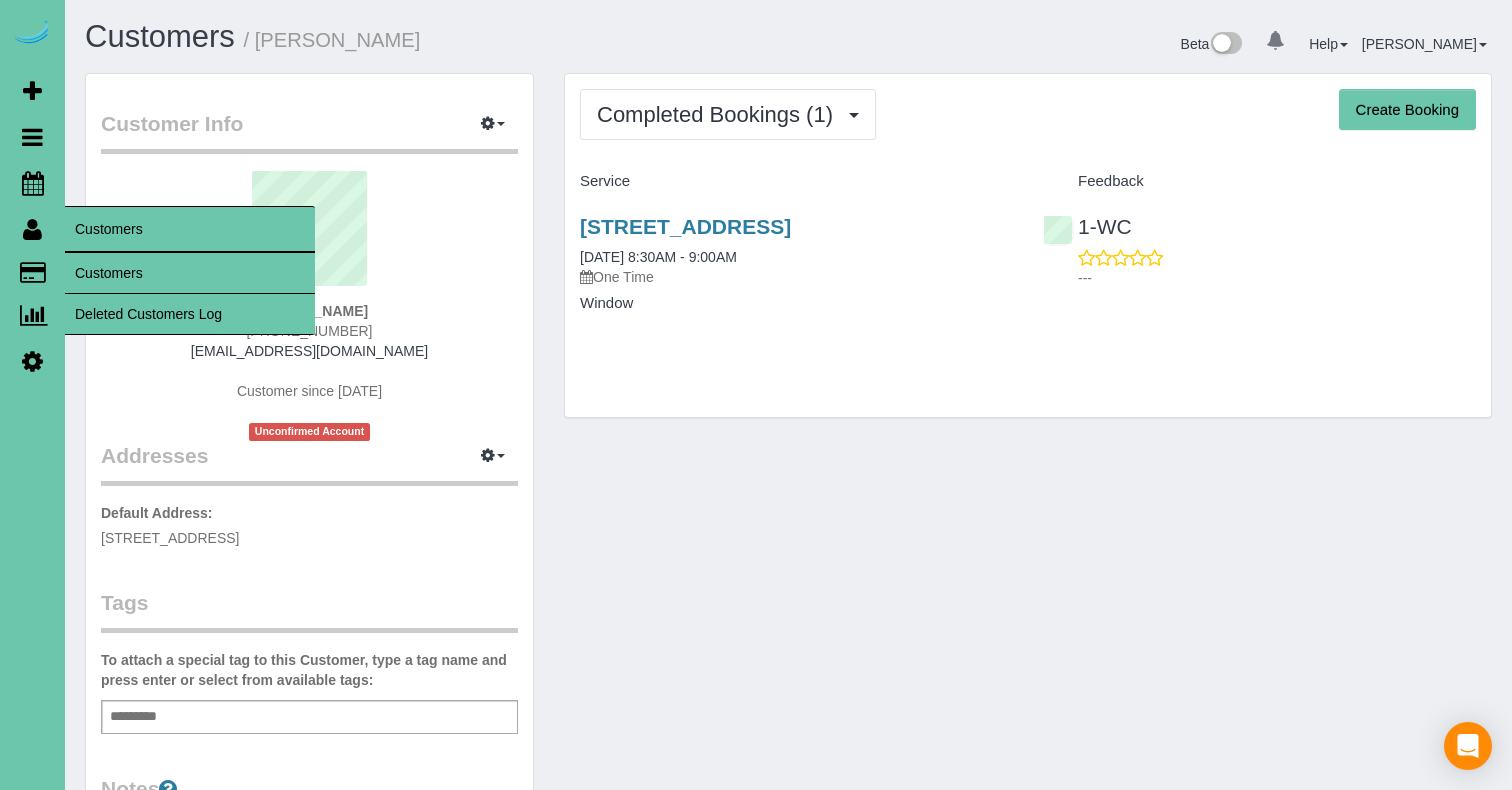 click on "Customers" at bounding box center [190, 273] 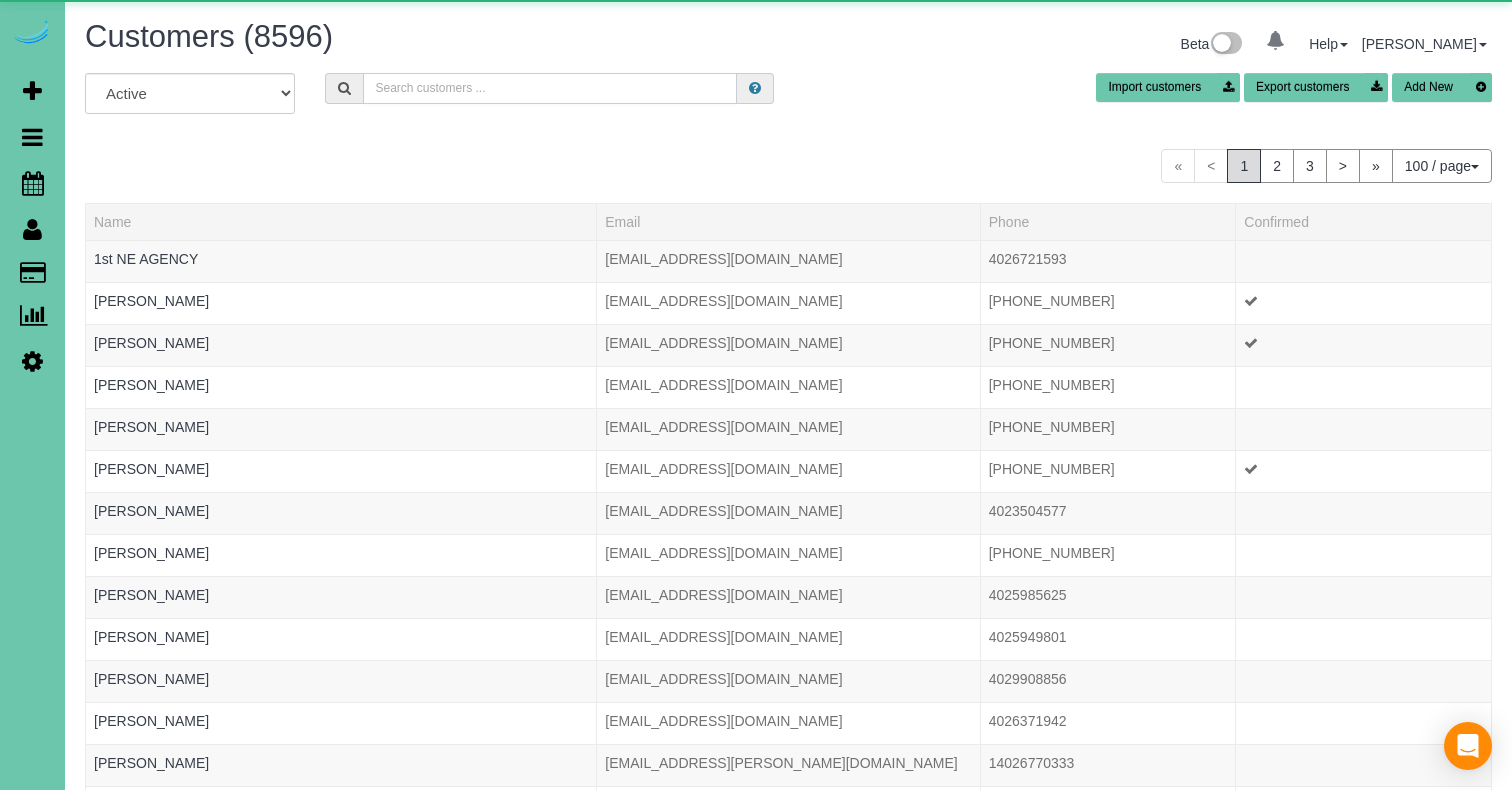 click at bounding box center [550, 88] 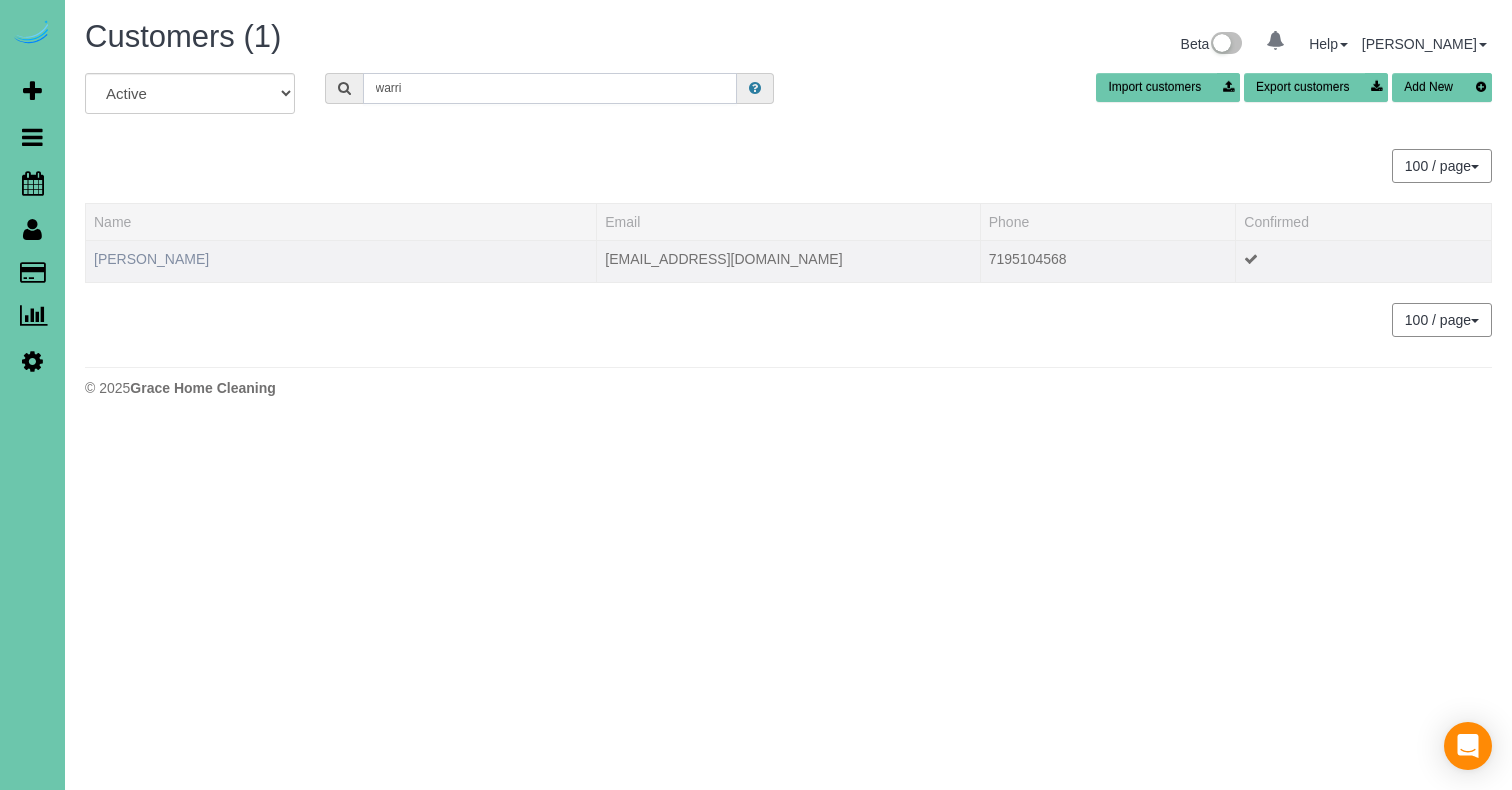 type on "warri" 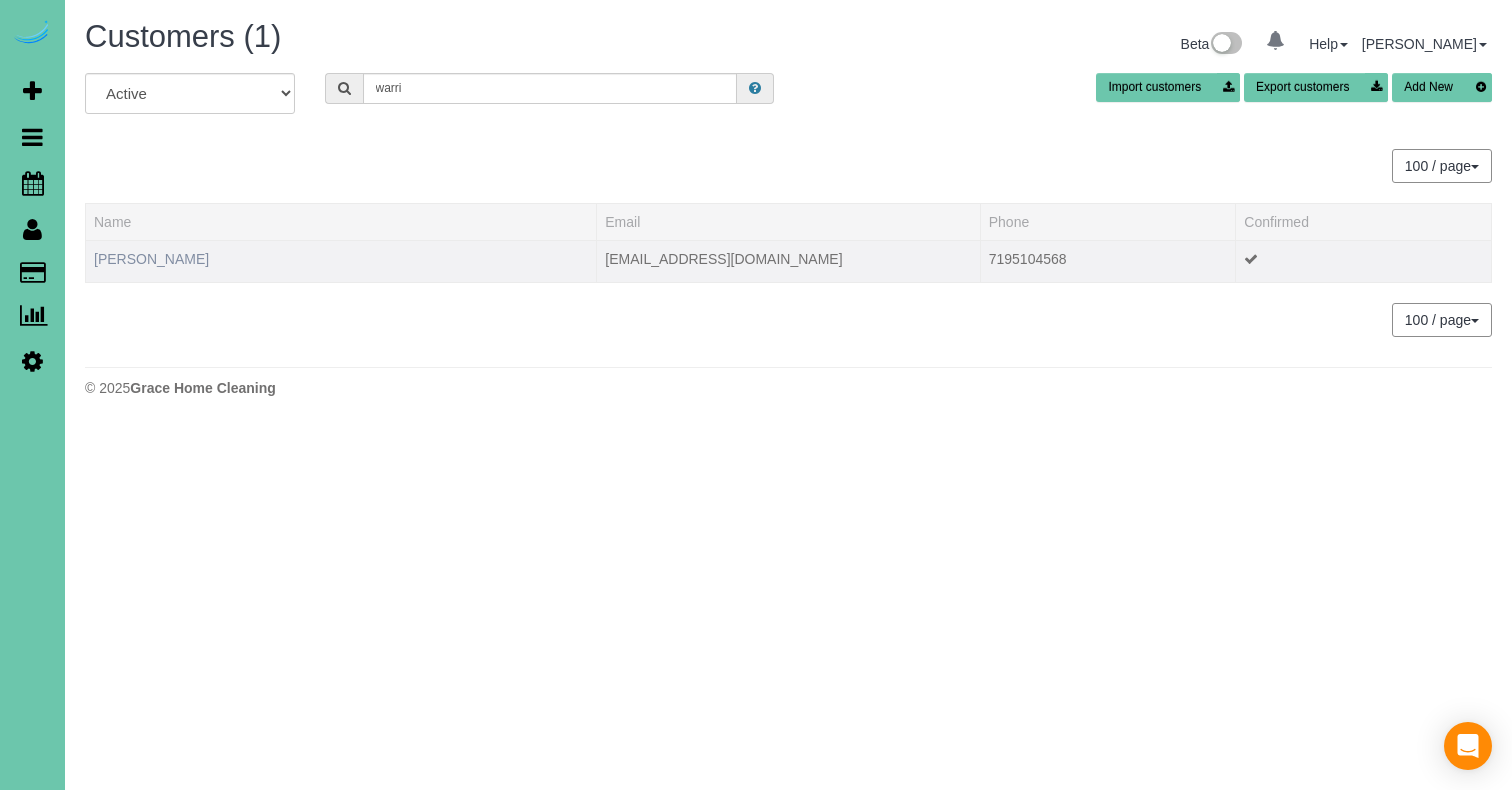 click on "[PERSON_NAME]" at bounding box center (151, 259) 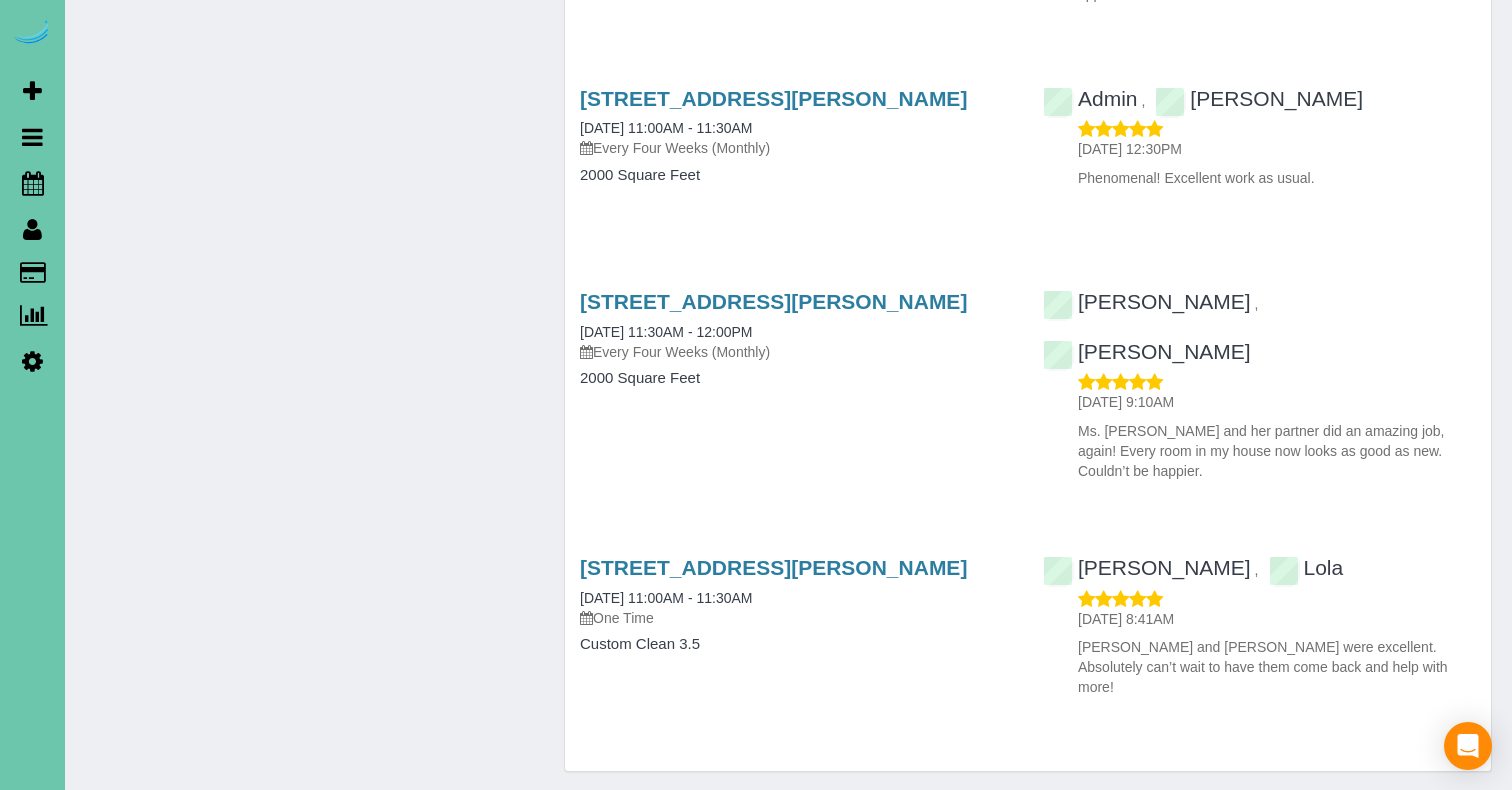 scroll, scrollTop: 2978, scrollLeft: 0, axis: vertical 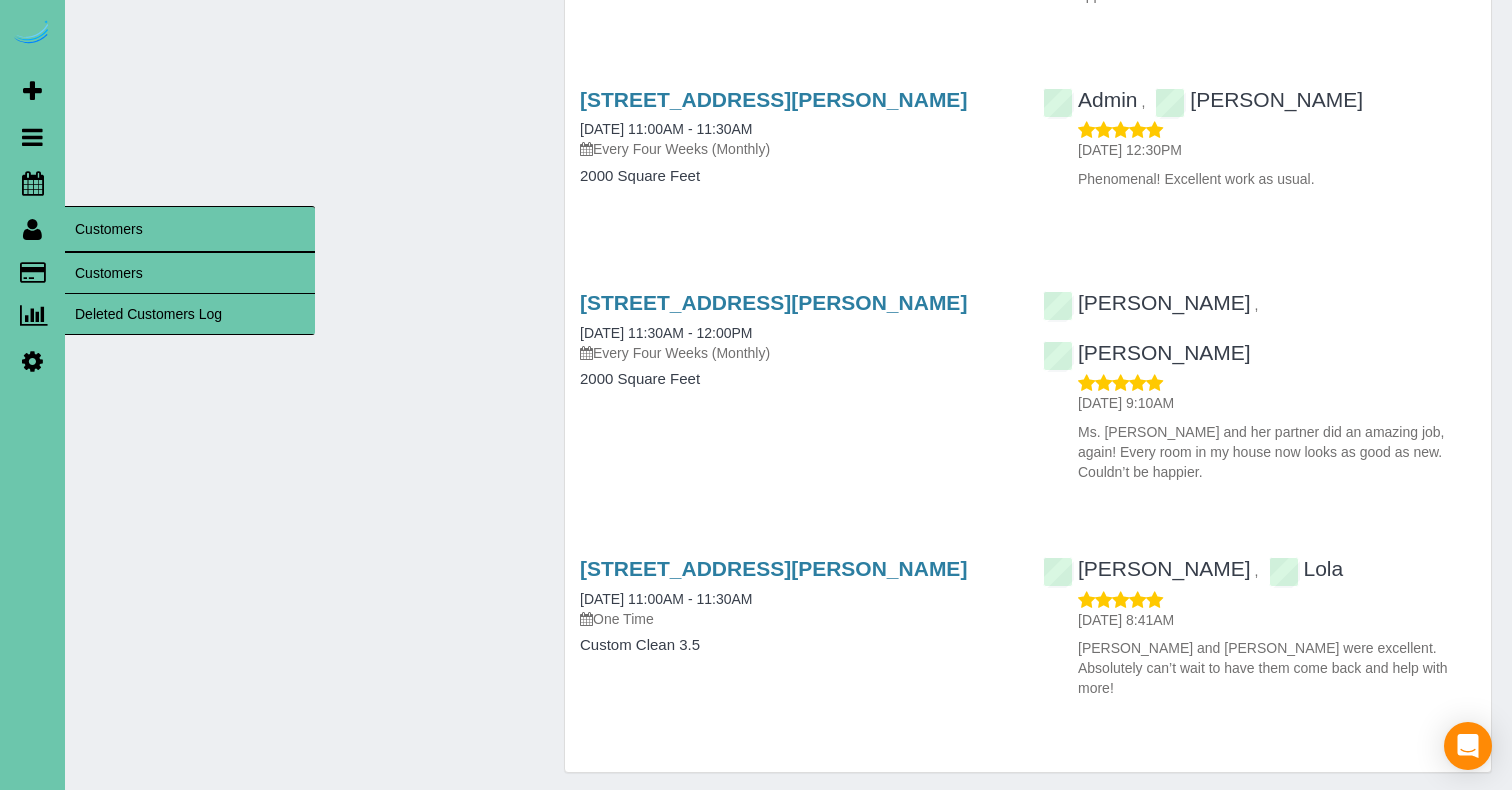 click on "Customers" at bounding box center (190, 273) 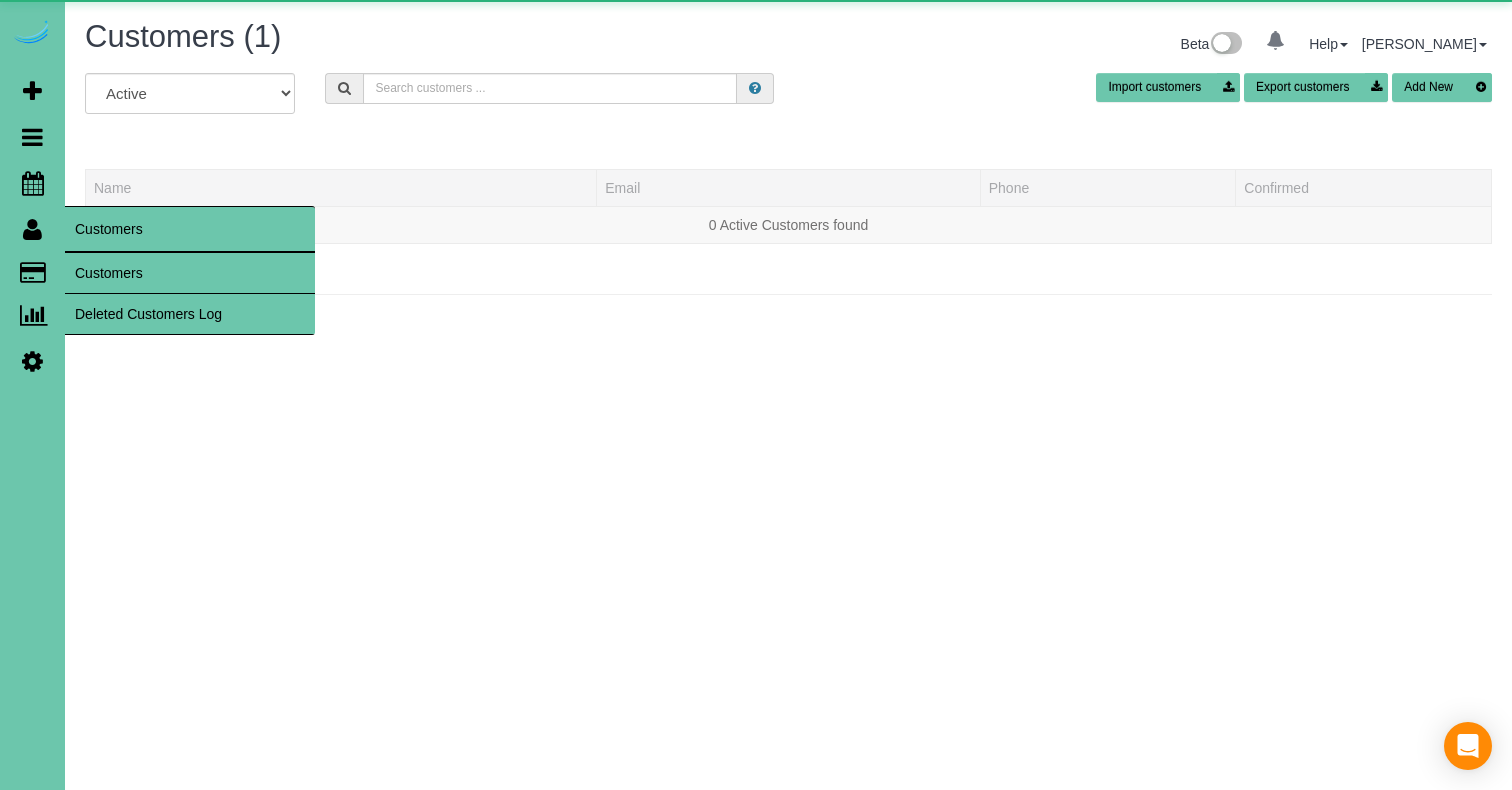 scroll, scrollTop: 0, scrollLeft: 0, axis: both 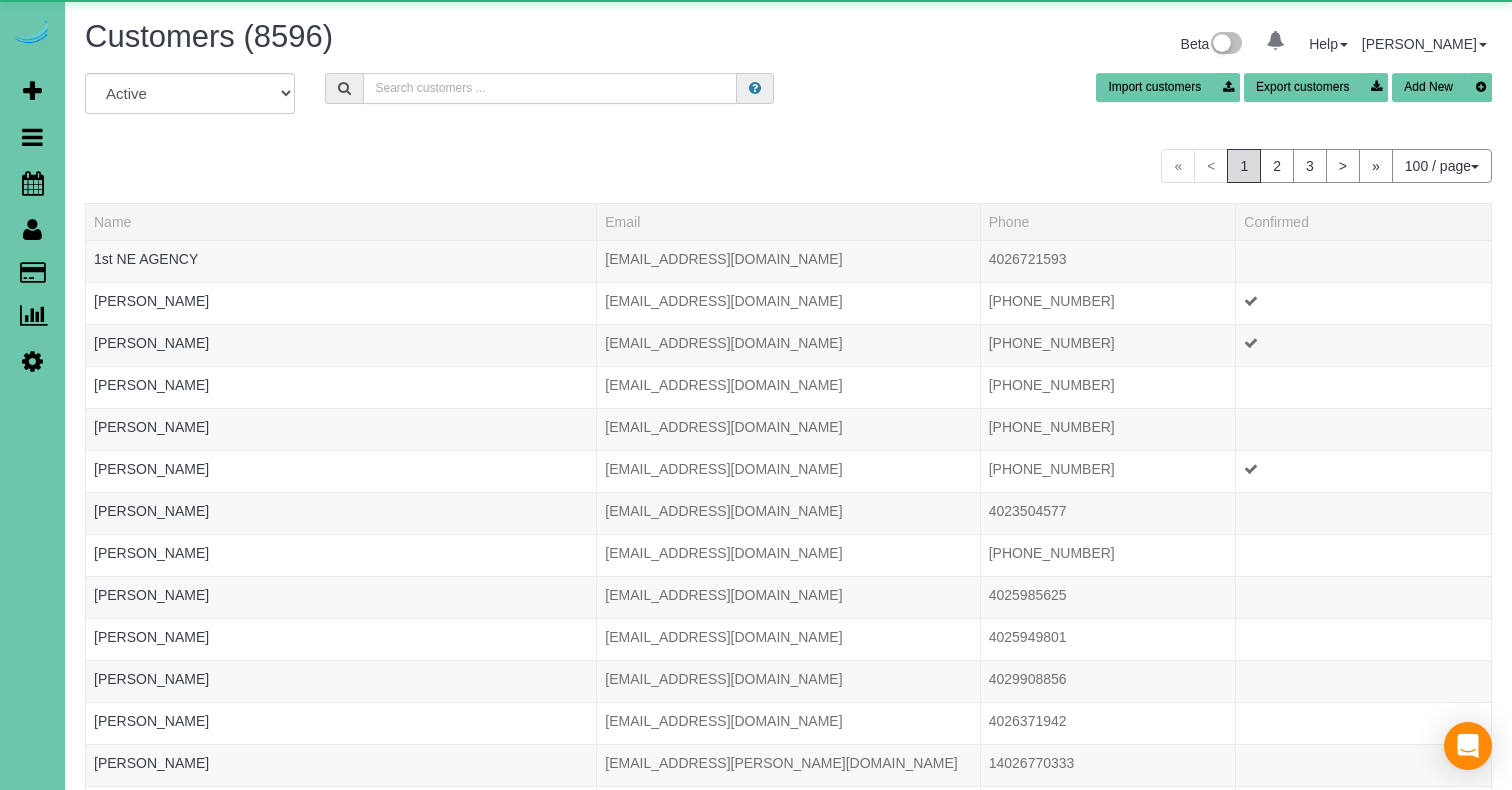 click at bounding box center [550, 88] 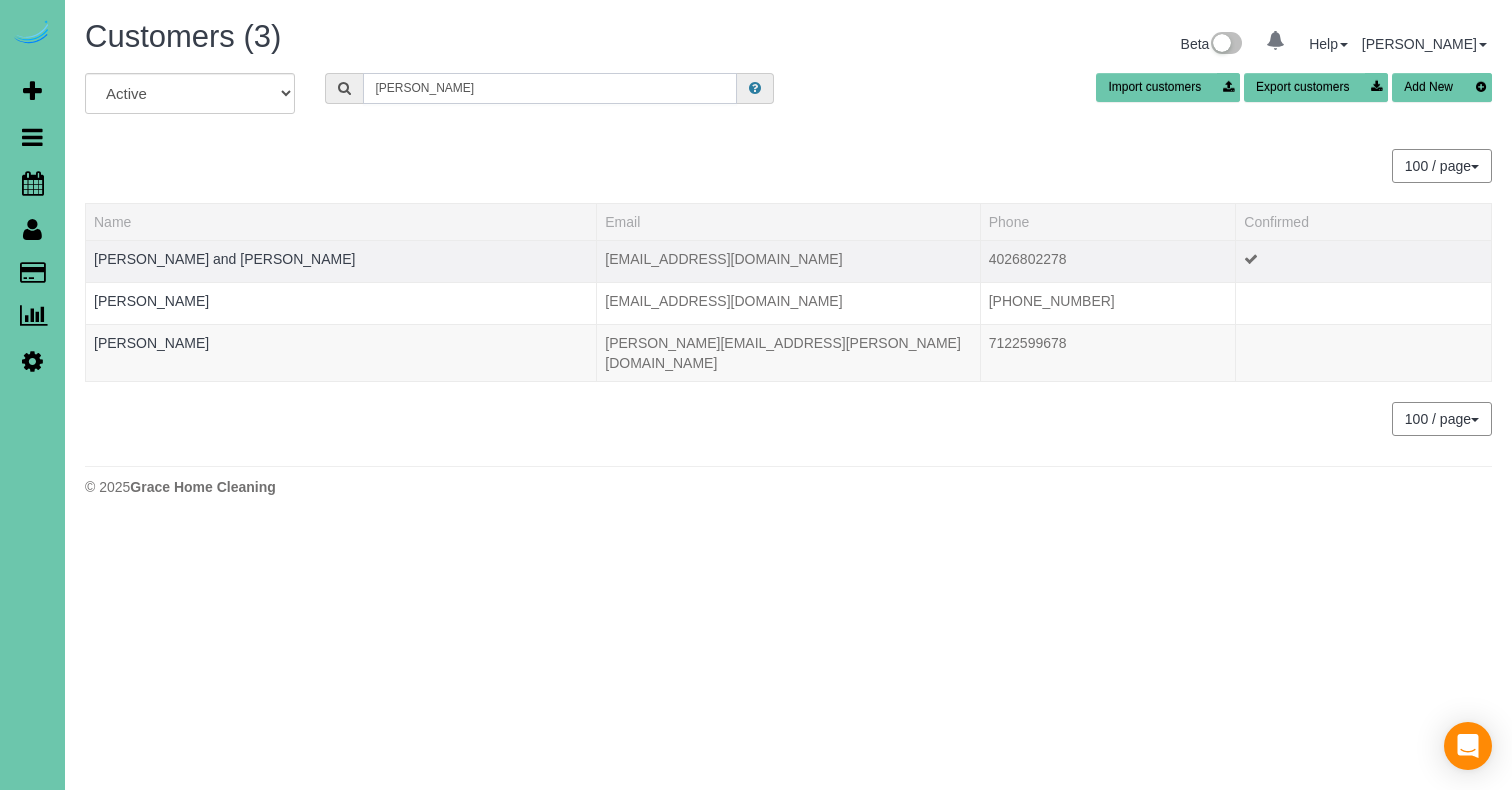type on "[PERSON_NAME]" 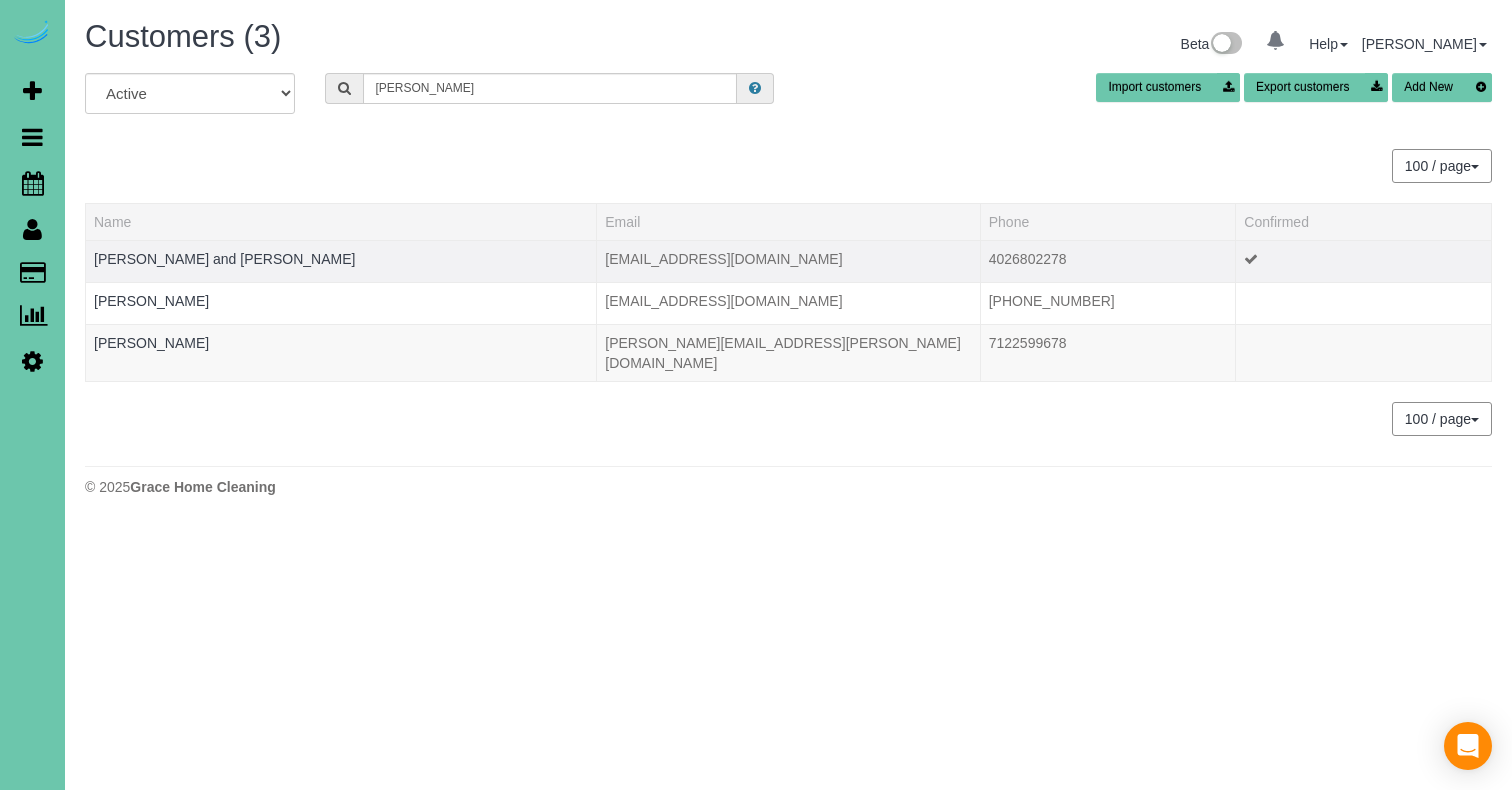 click on "[PERSON_NAME] and [PERSON_NAME]" at bounding box center [341, 261] 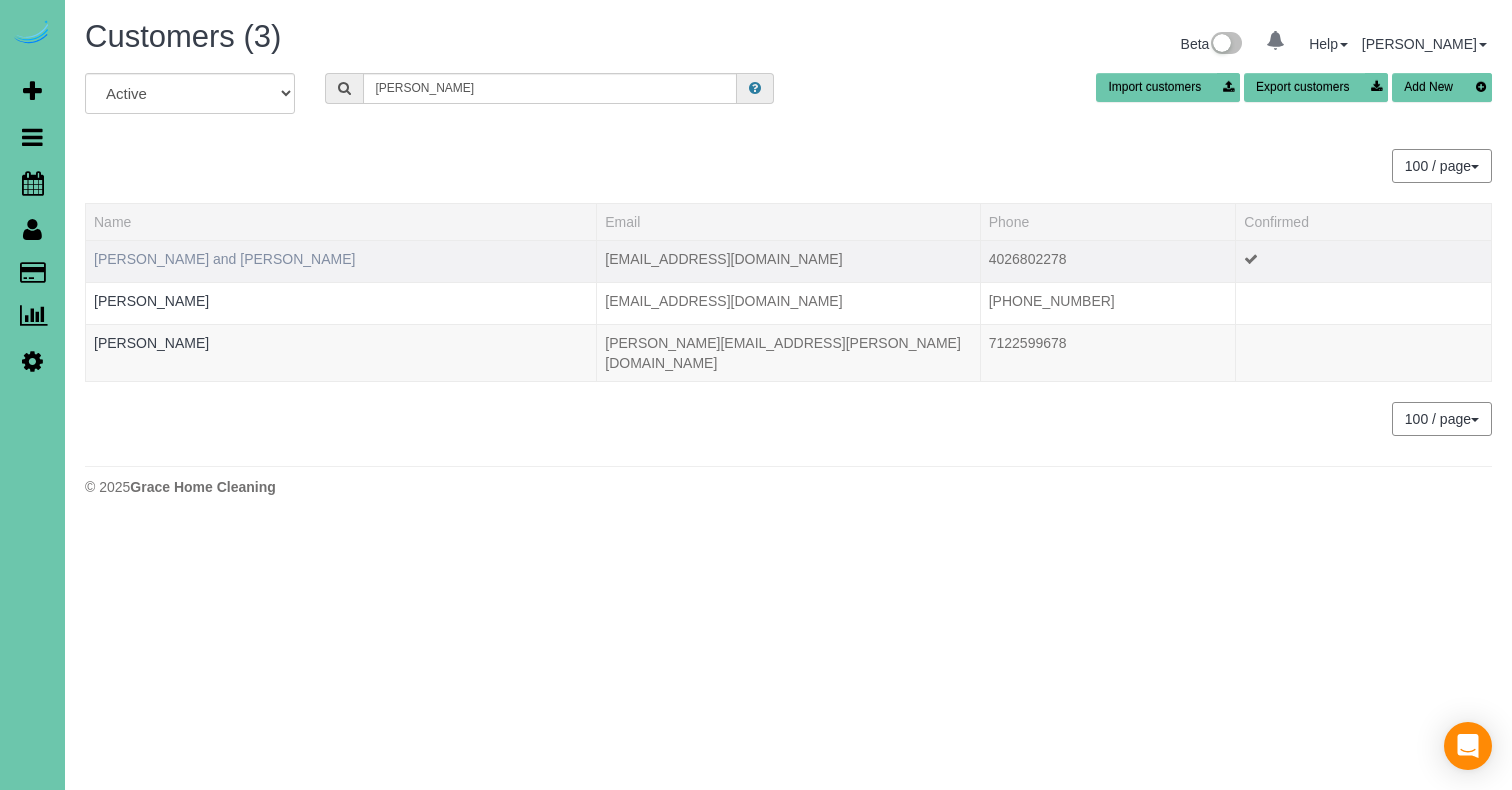click on "[PERSON_NAME] and [PERSON_NAME]" at bounding box center [224, 259] 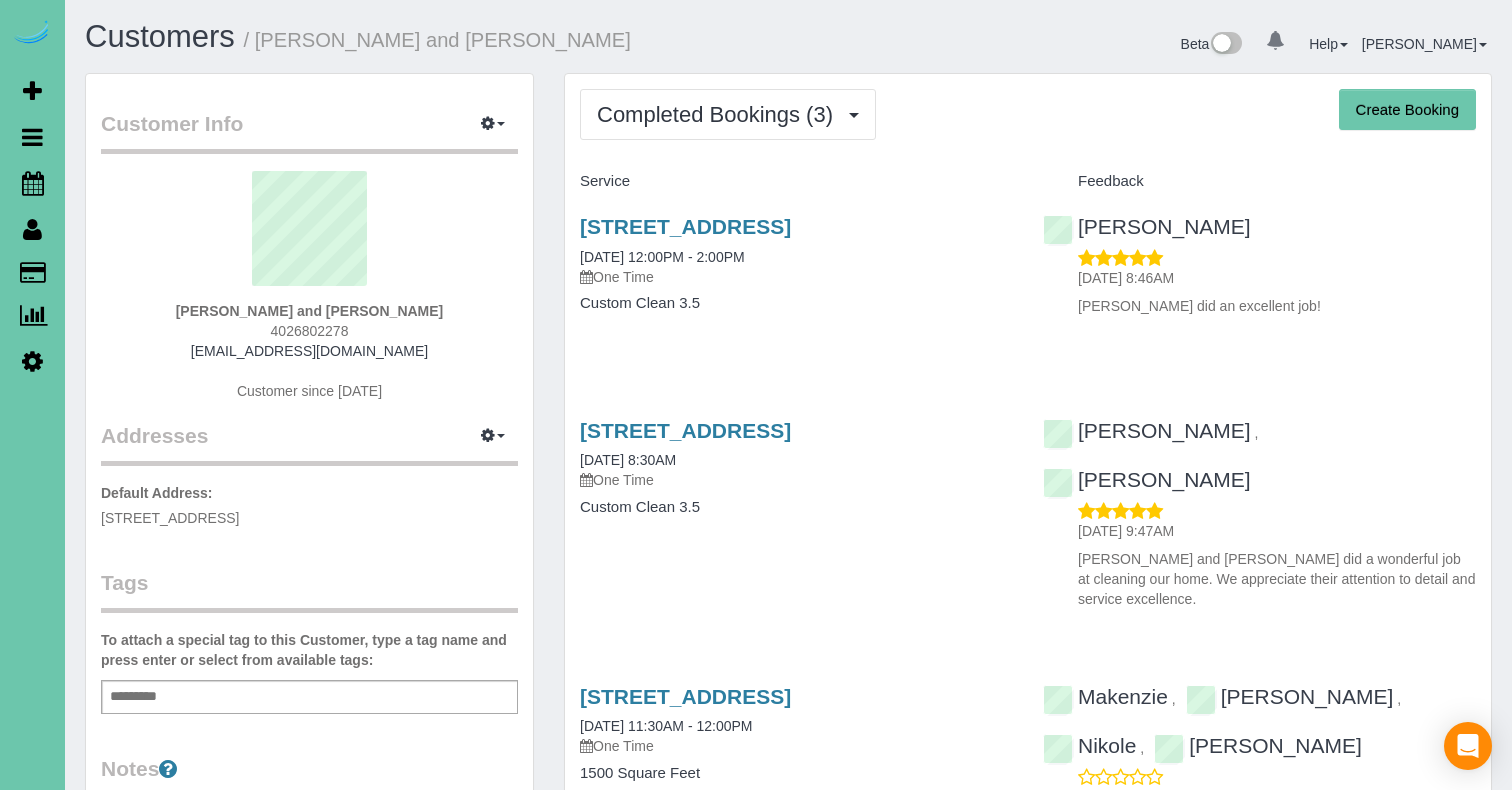 scroll, scrollTop: 0, scrollLeft: 0, axis: both 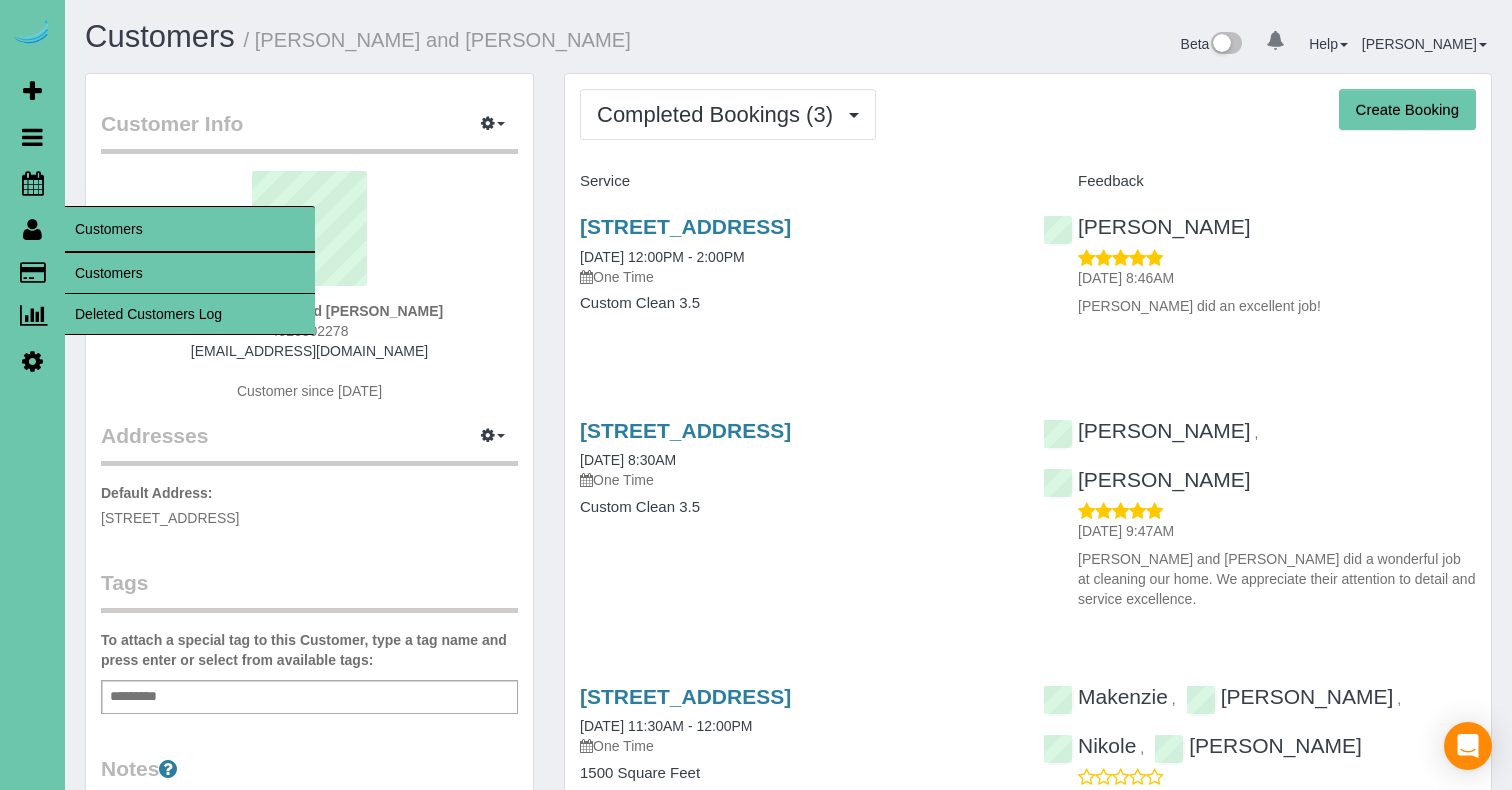 click on "Customers" at bounding box center (190, 273) 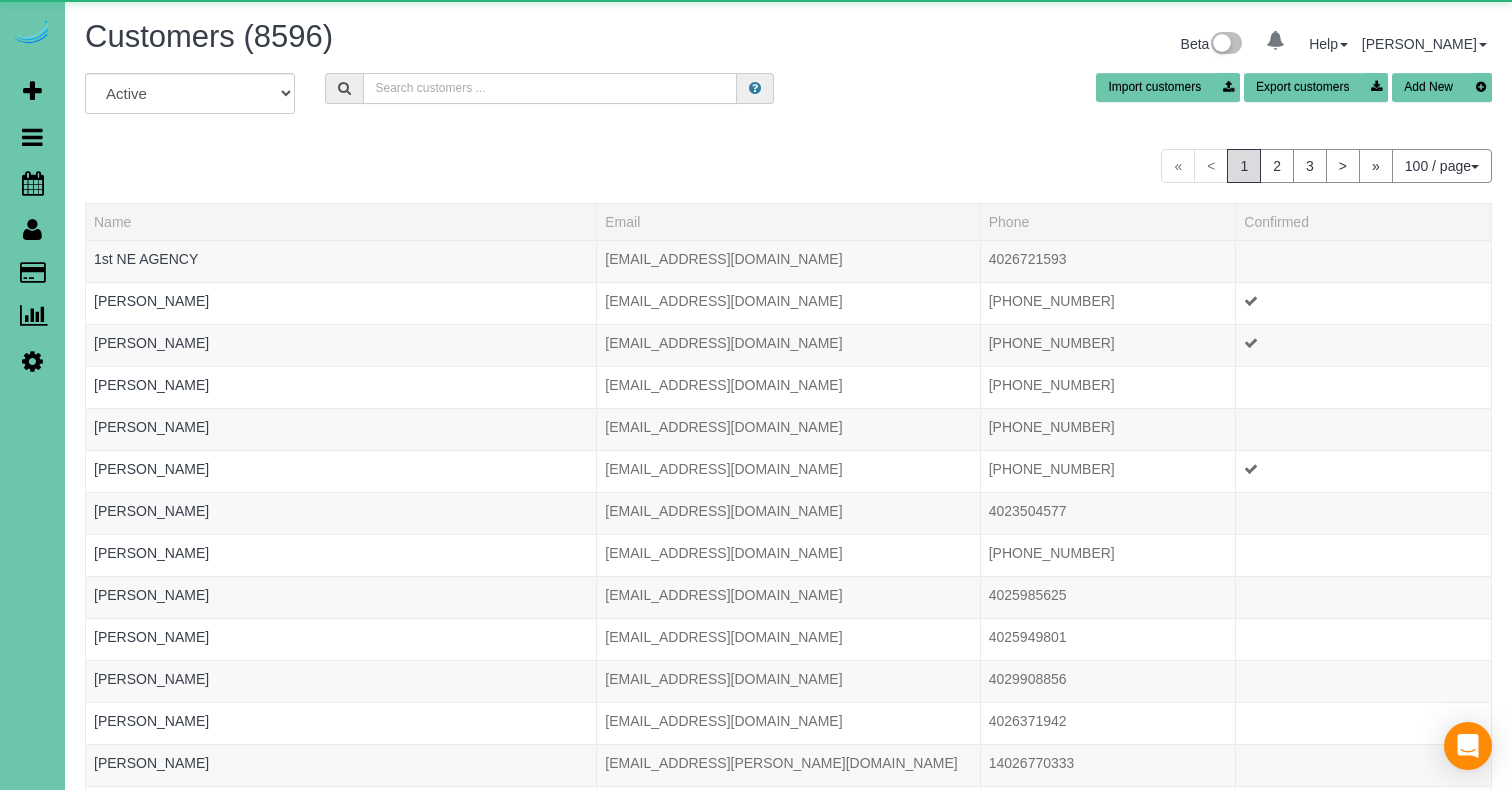 click at bounding box center [550, 88] 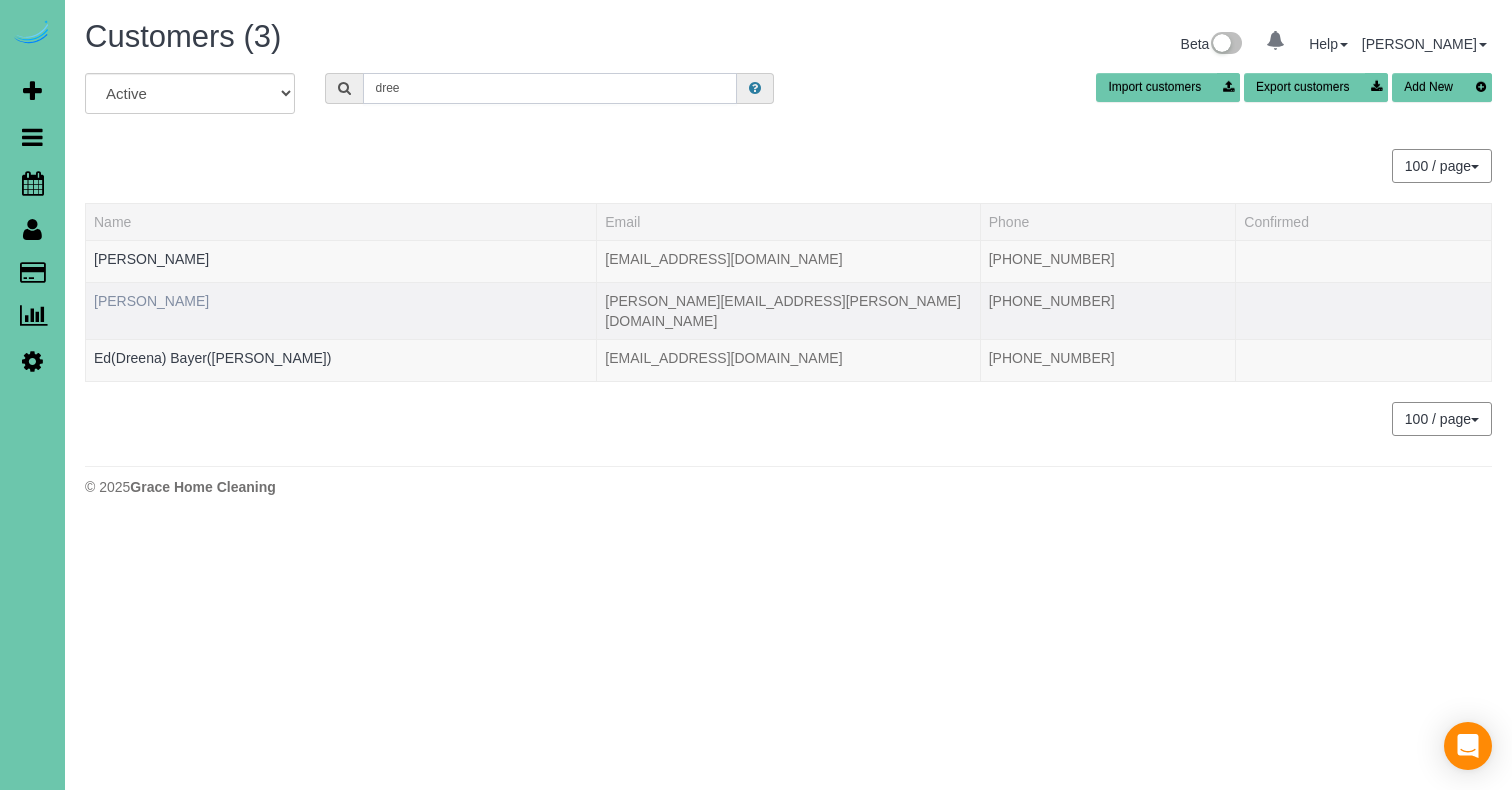 type on "dree" 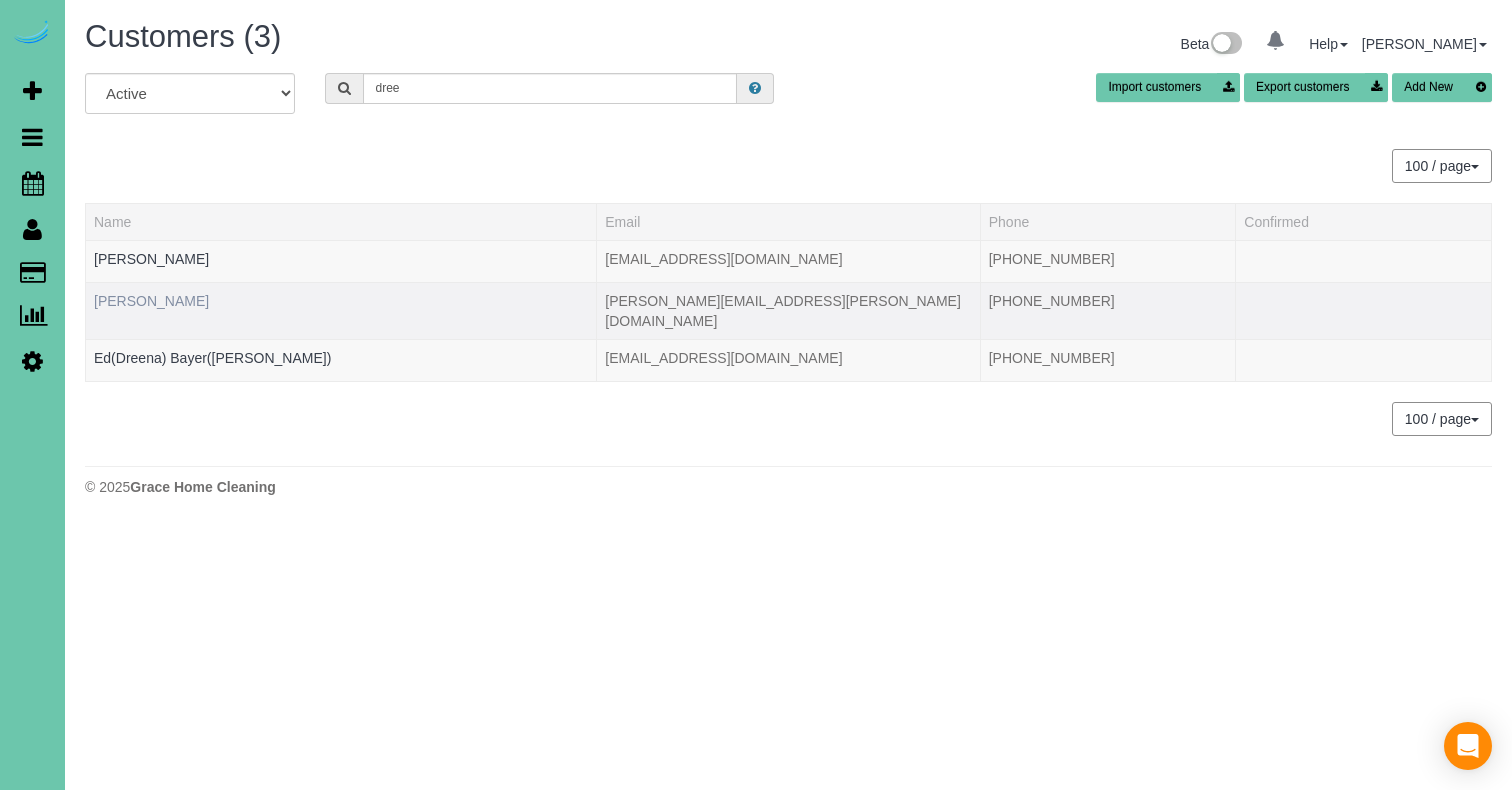 click on "[PERSON_NAME]" at bounding box center (151, 301) 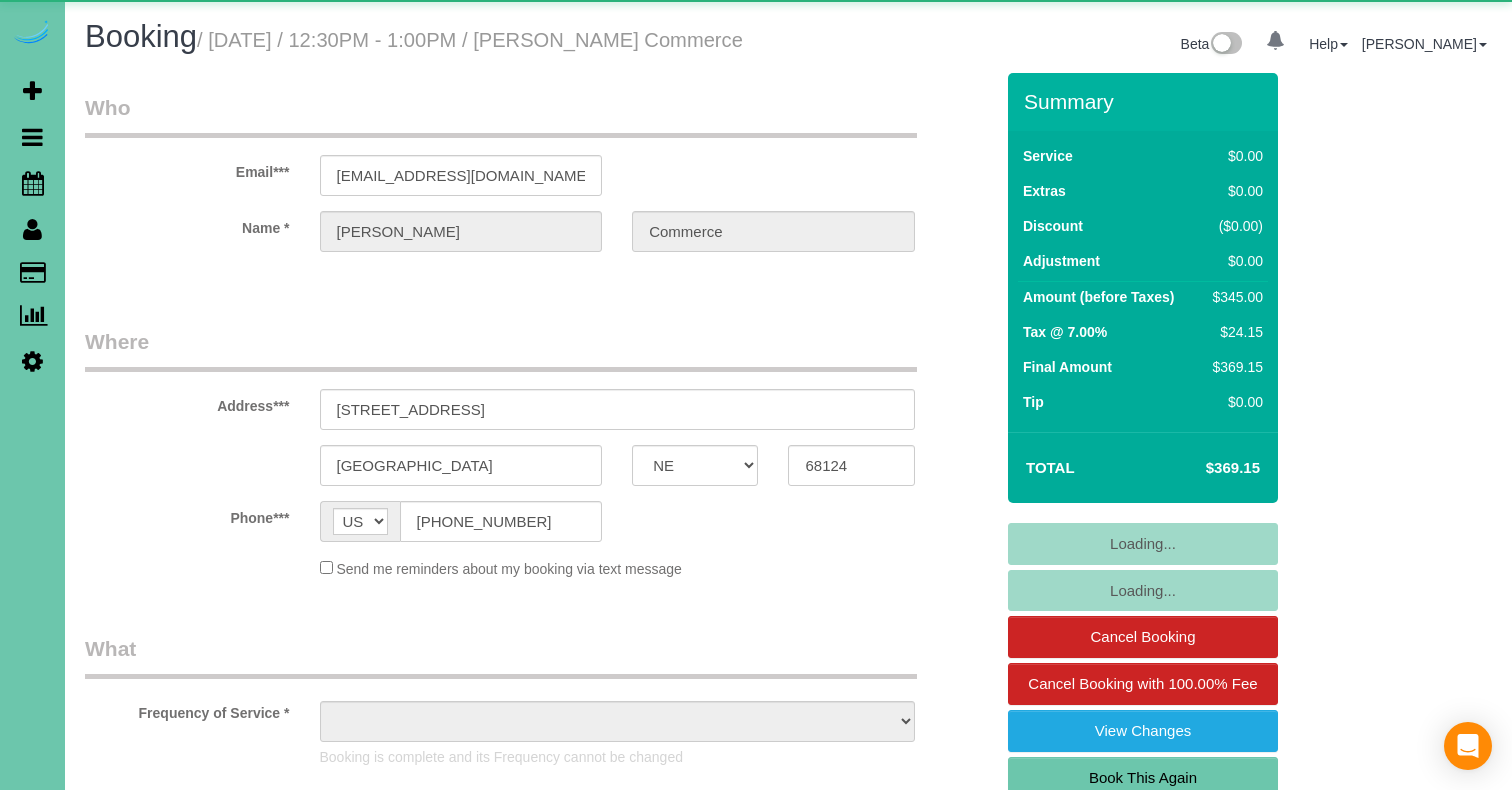 select on "NE" 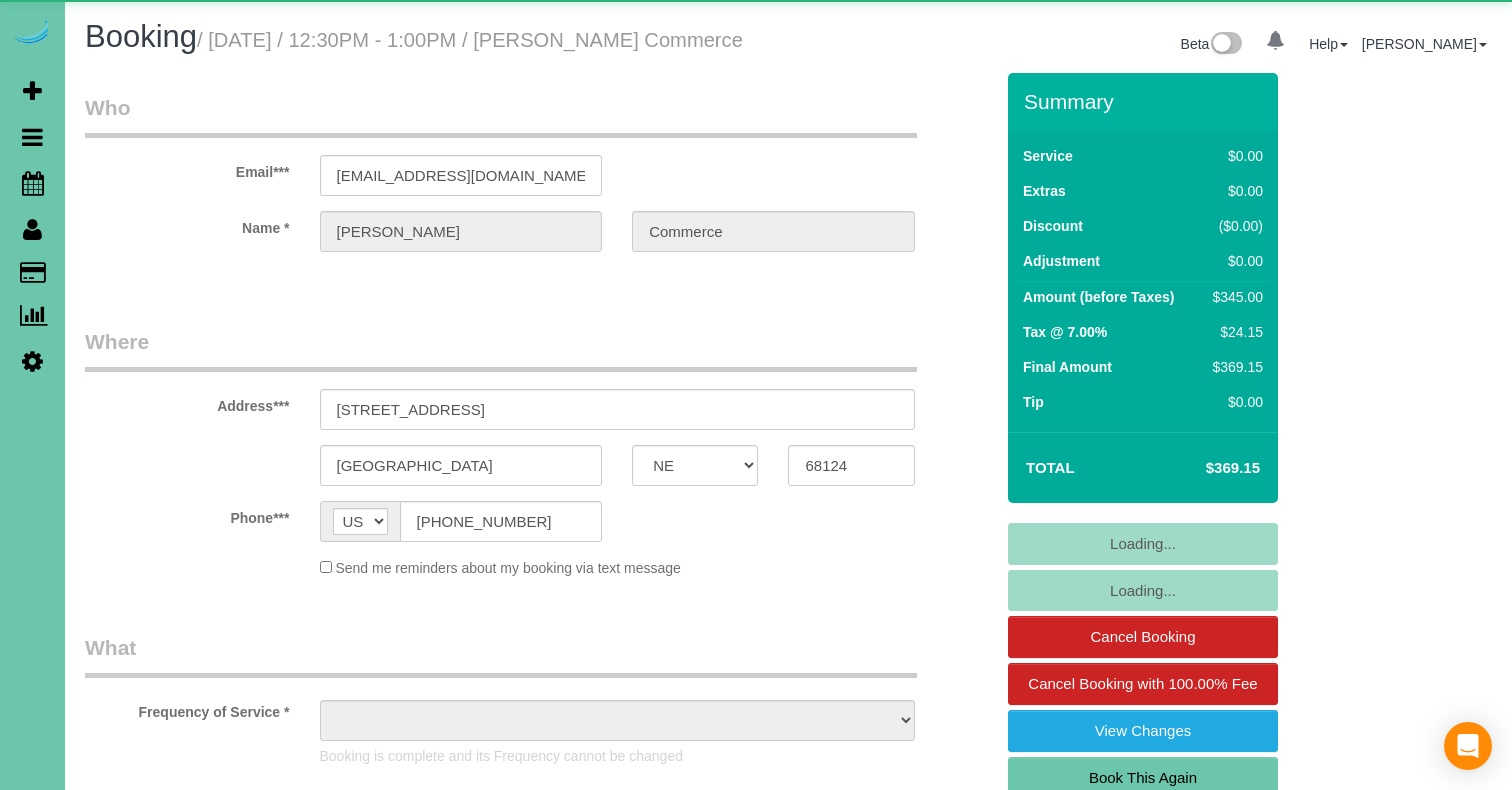 scroll, scrollTop: 0, scrollLeft: 0, axis: both 